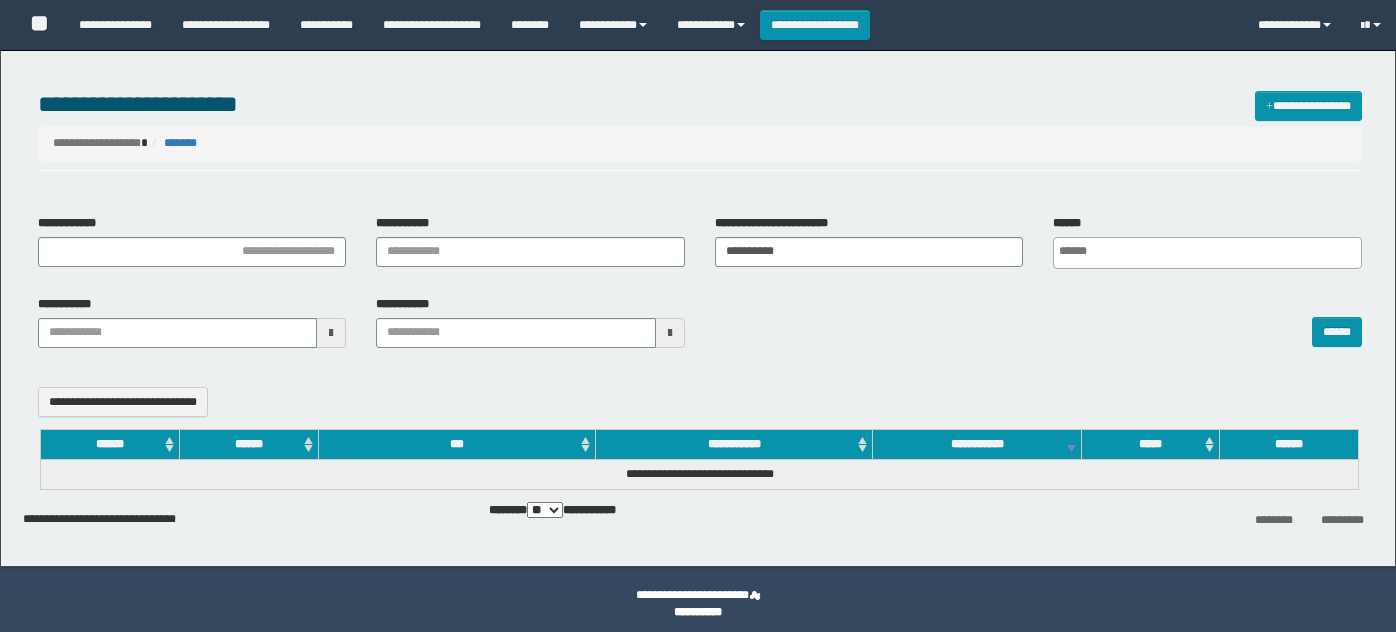 select 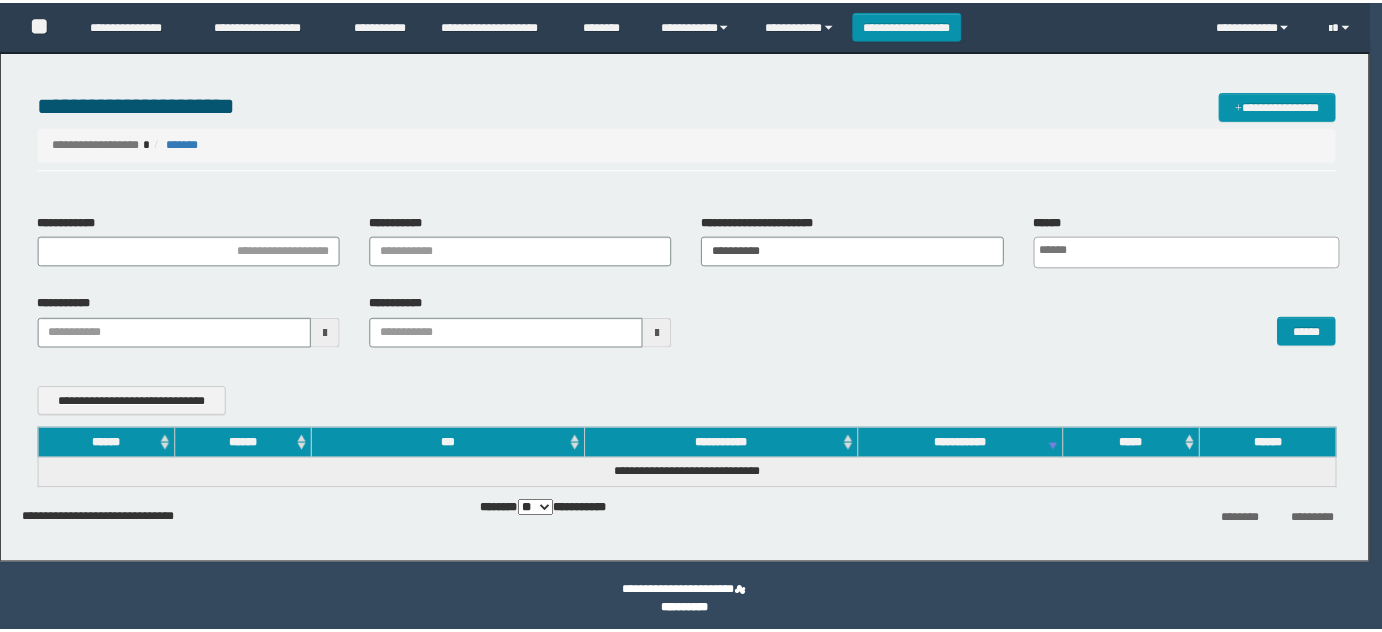 scroll, scrollTop: 0, scrollLeft: 0, axis: both 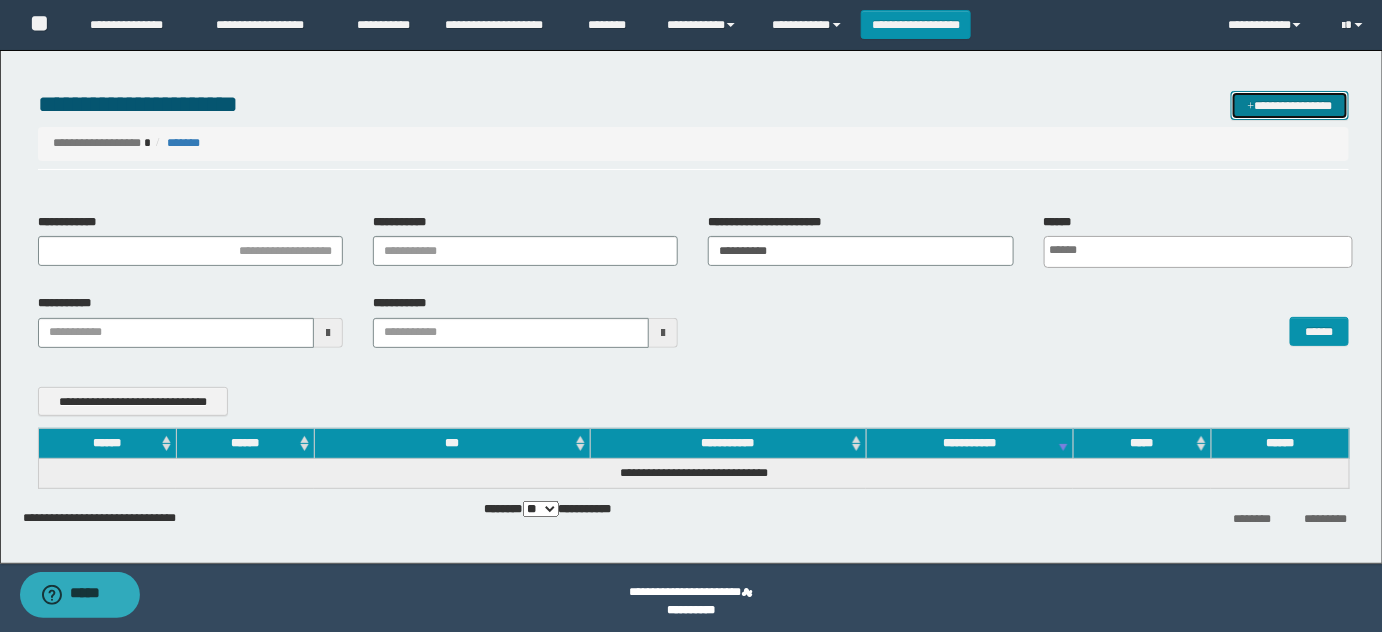 click on "**********" at bounding box center (1290, 105) 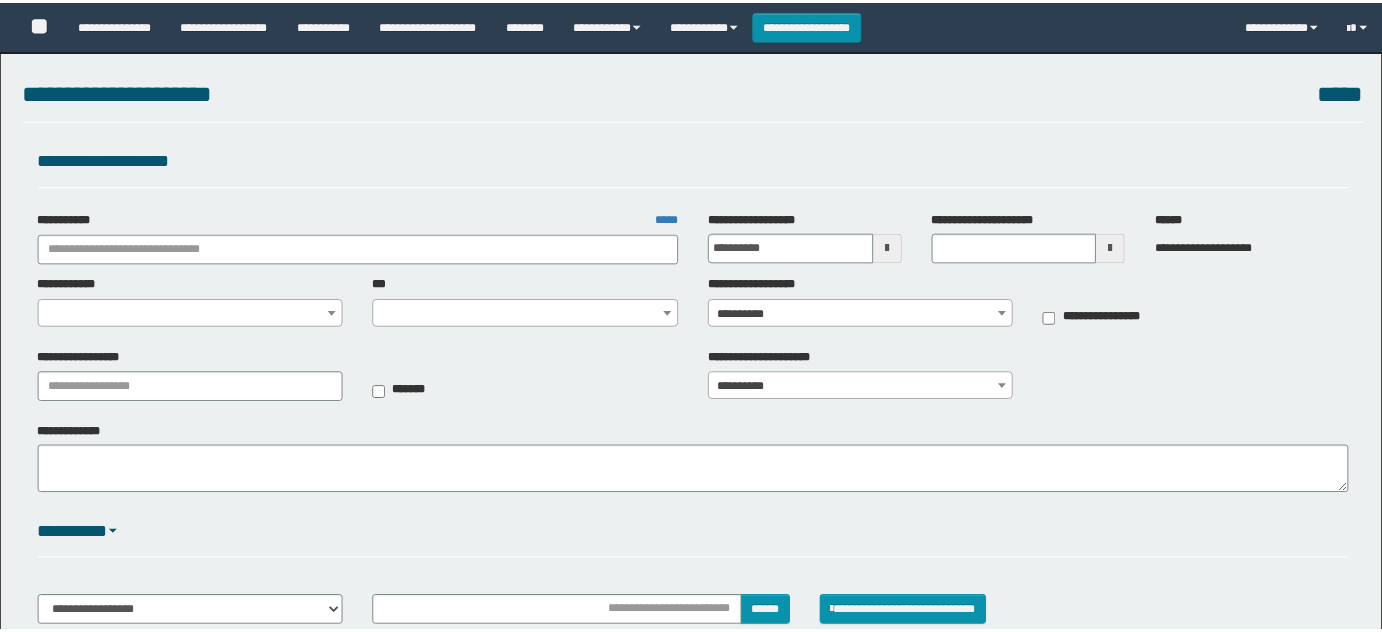 scroll, scrollTop: 0, scrollLeft: 0, axis: both 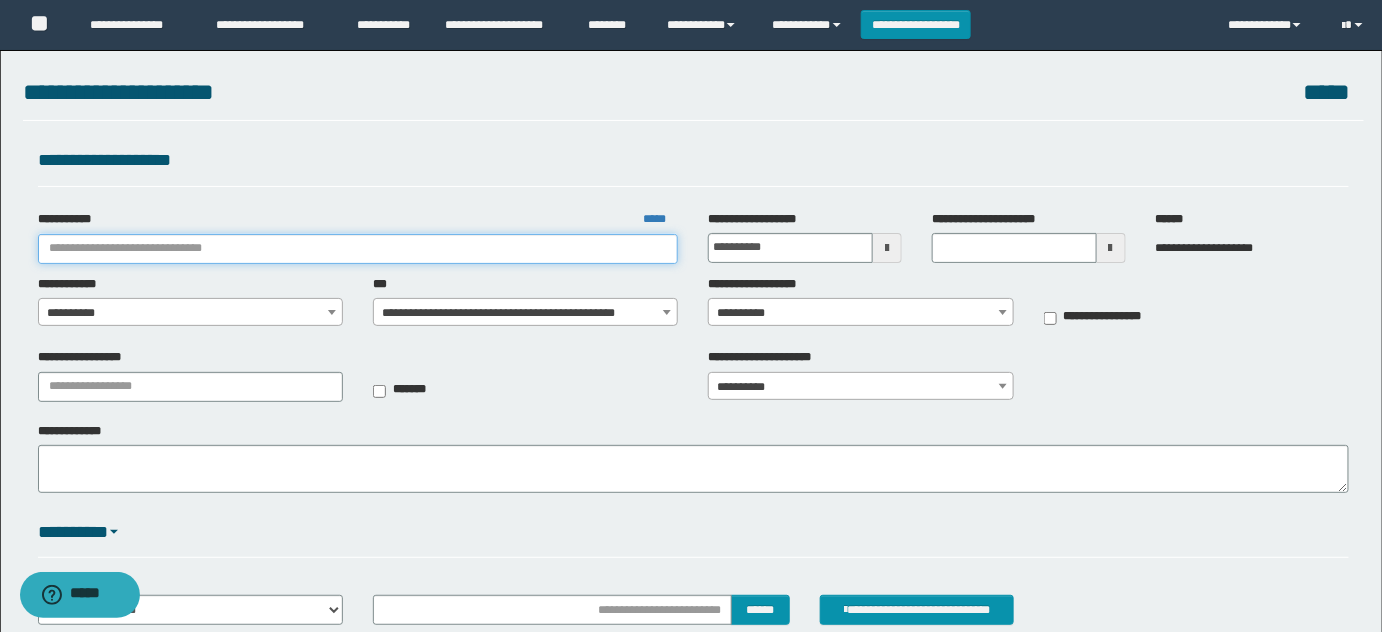 click on "**********" at bounding box center [358, 249] 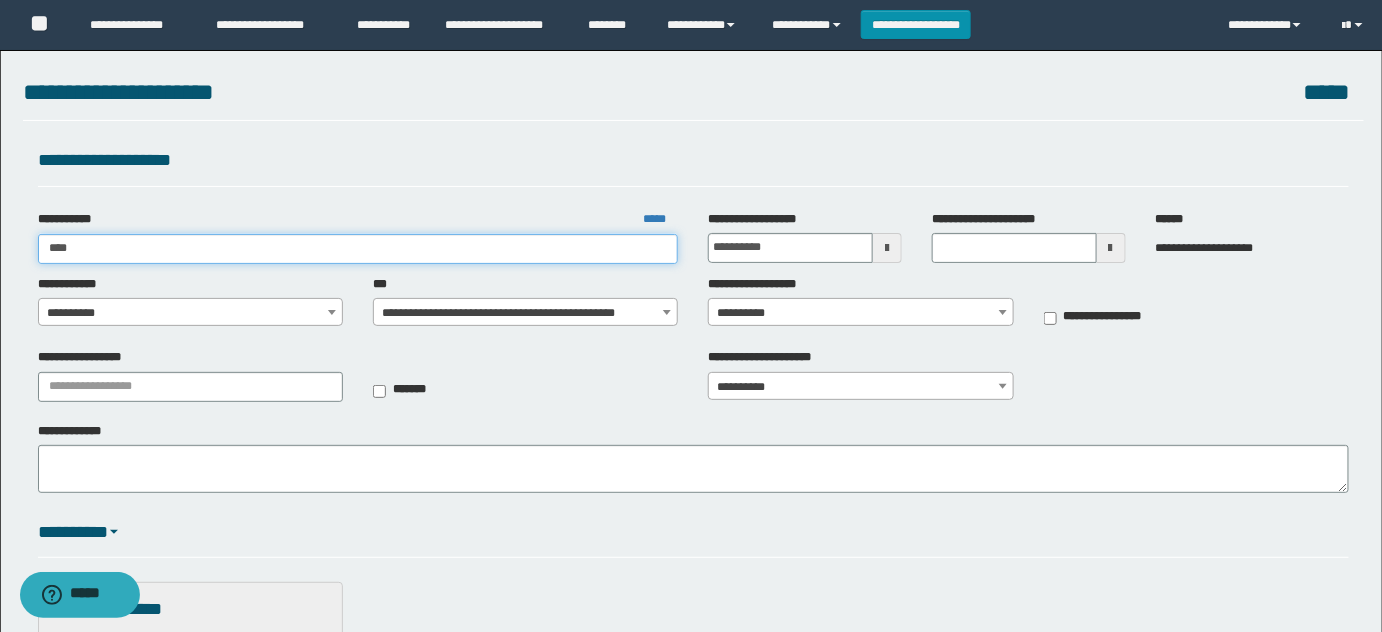 type on "*****" 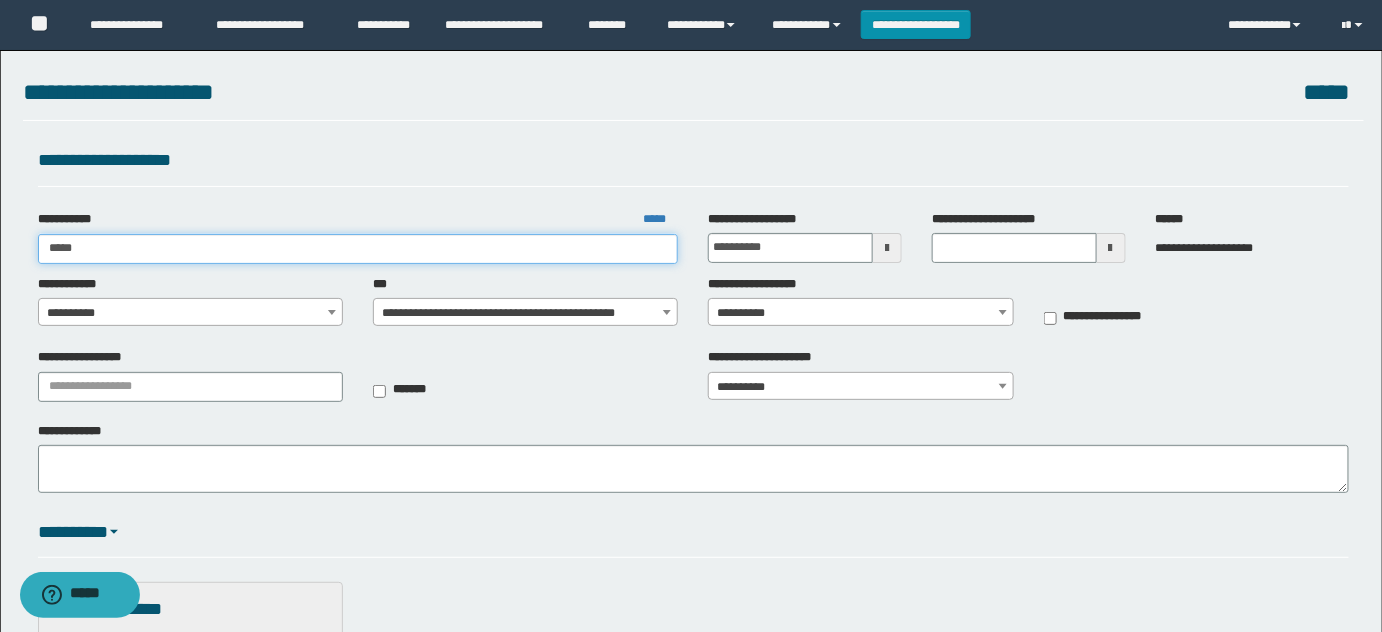 type on "*****" 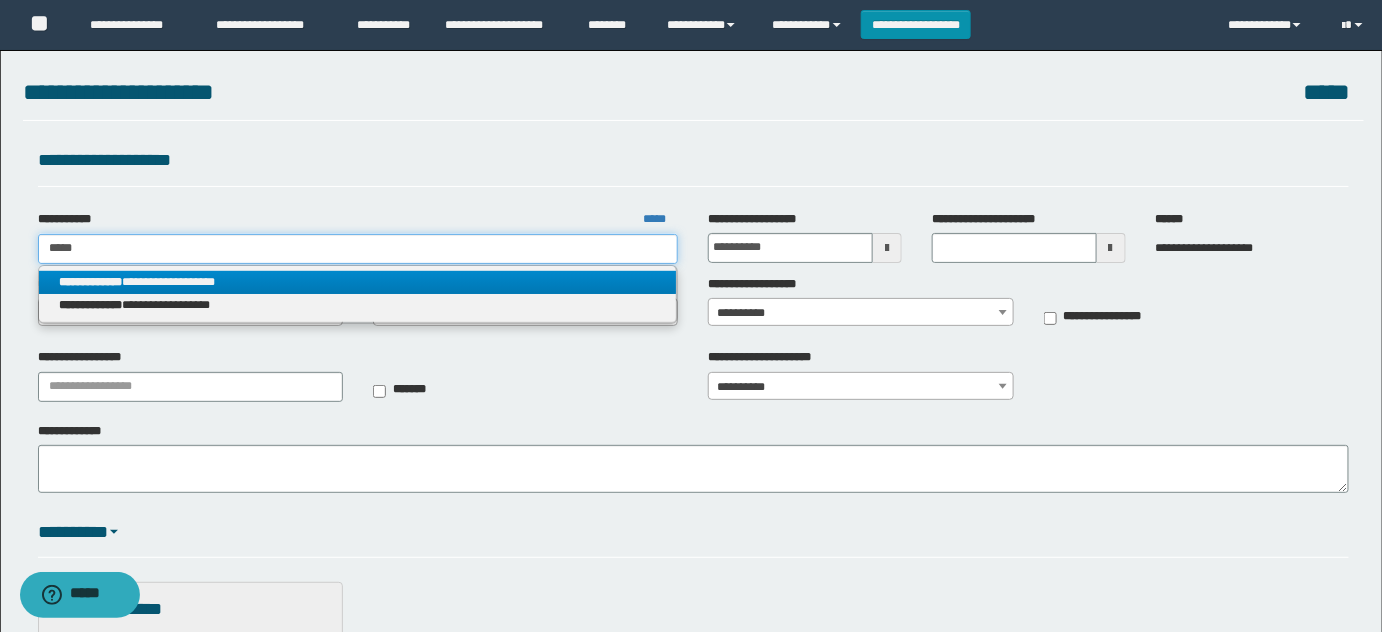 type on "*****" 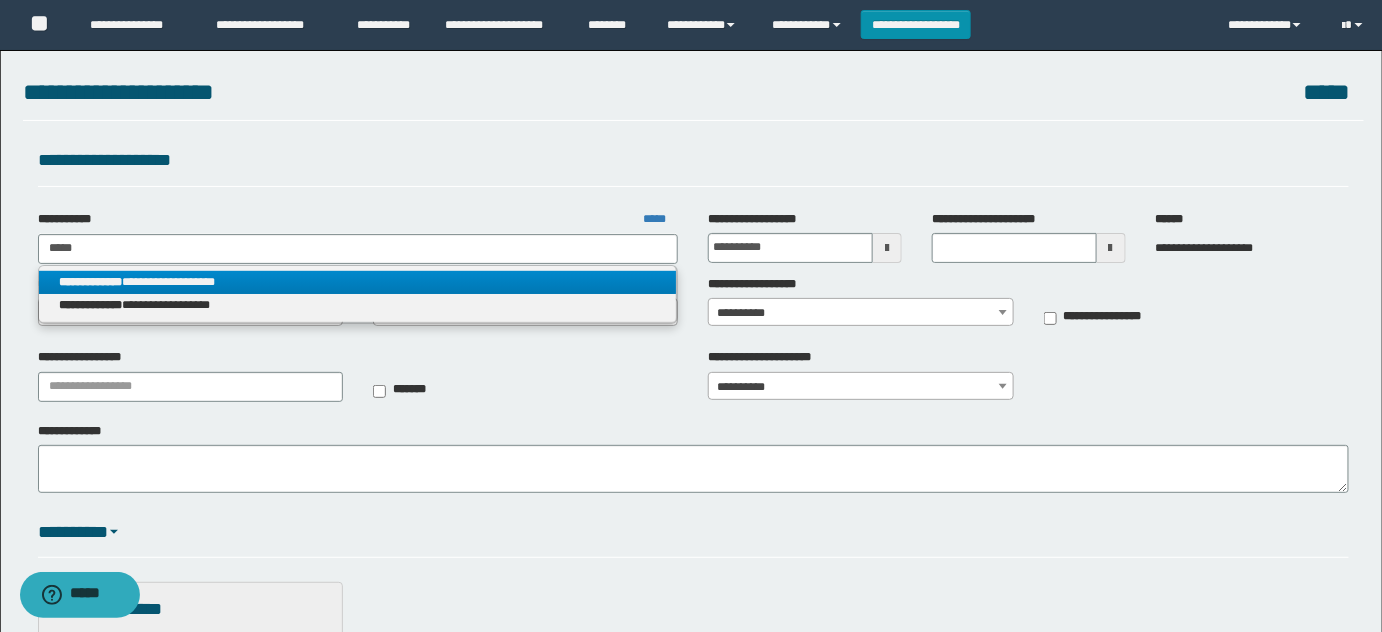 click on "**********" at bounding box center [358, 282] 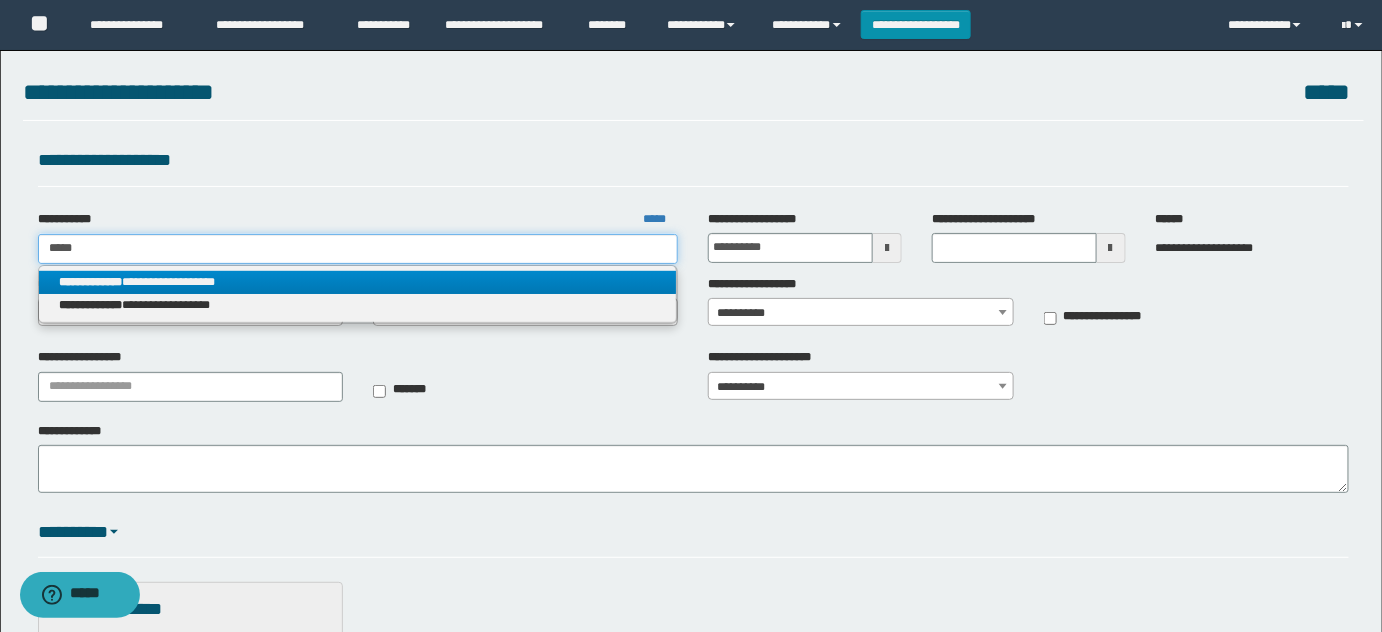 type 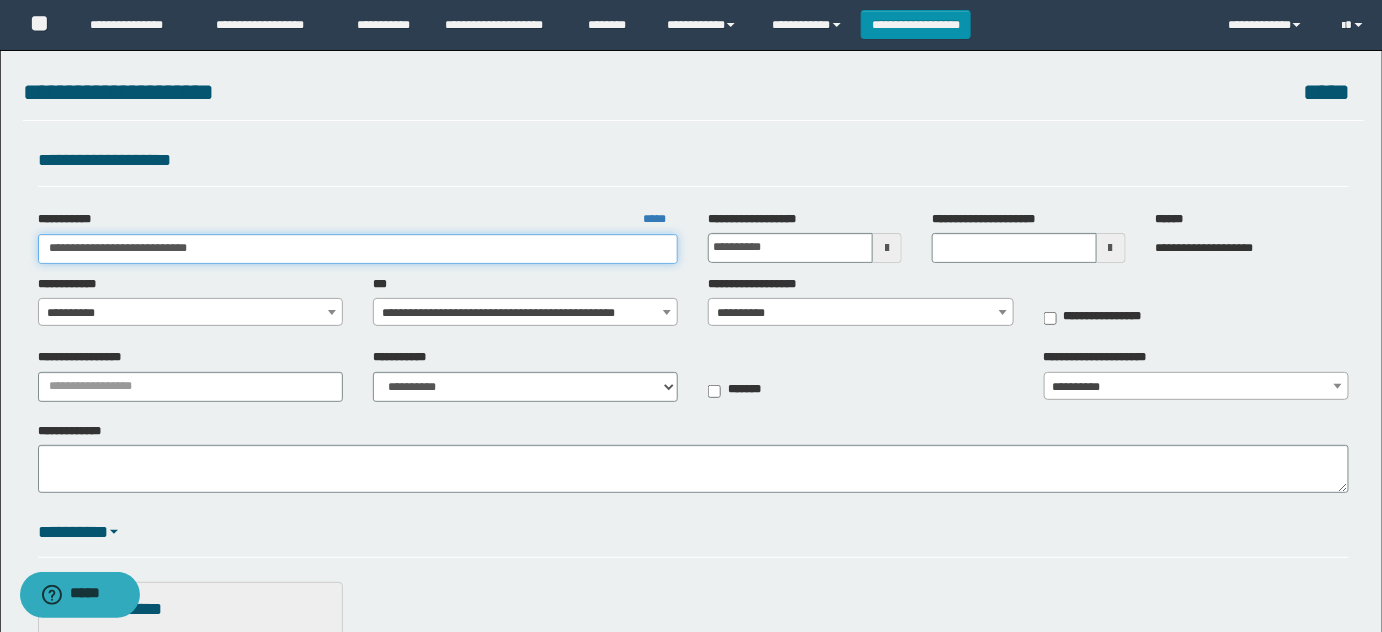 drag, startPoint x: 250, startPoint y: 244, endPoint x: 0, endPoint y: 246, distance: 250.008 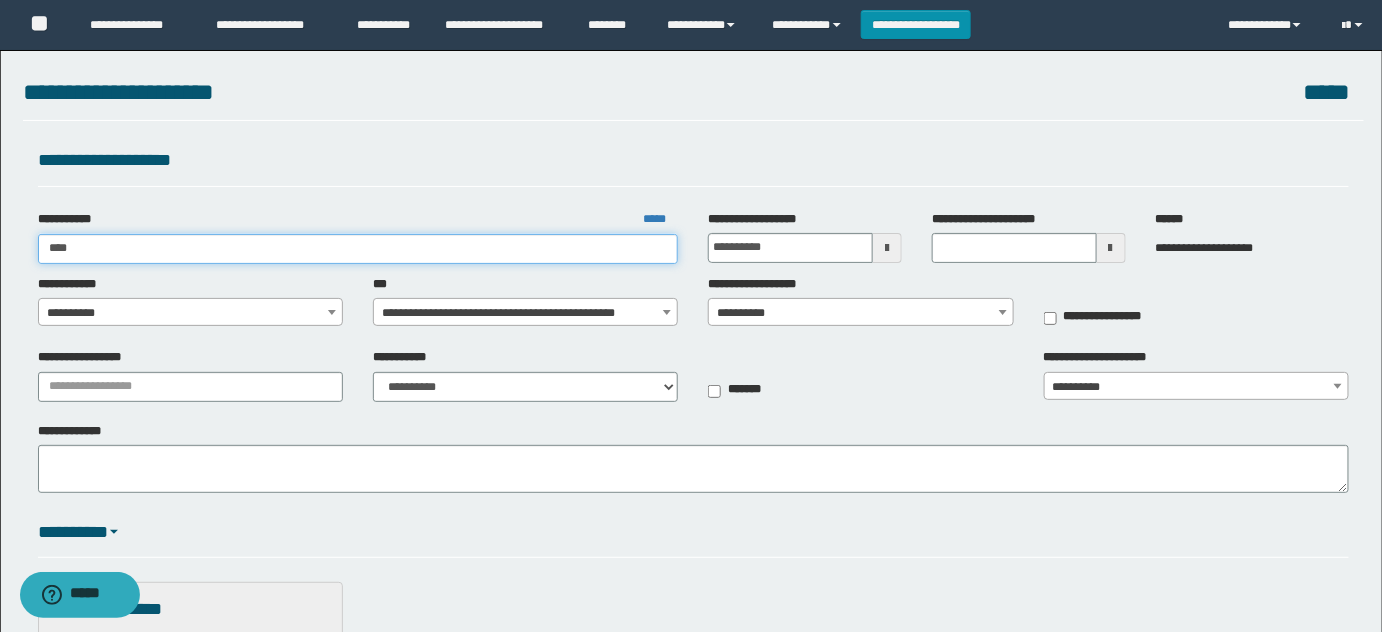 type on "*****" 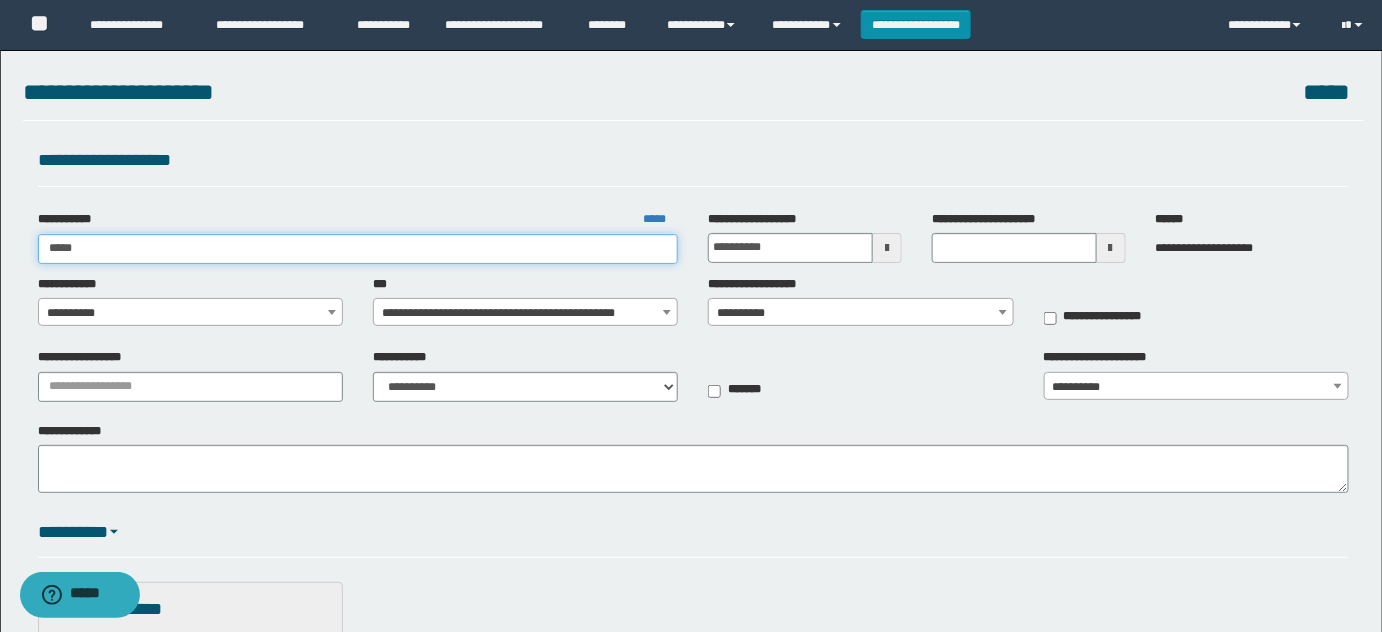 type on "*****" 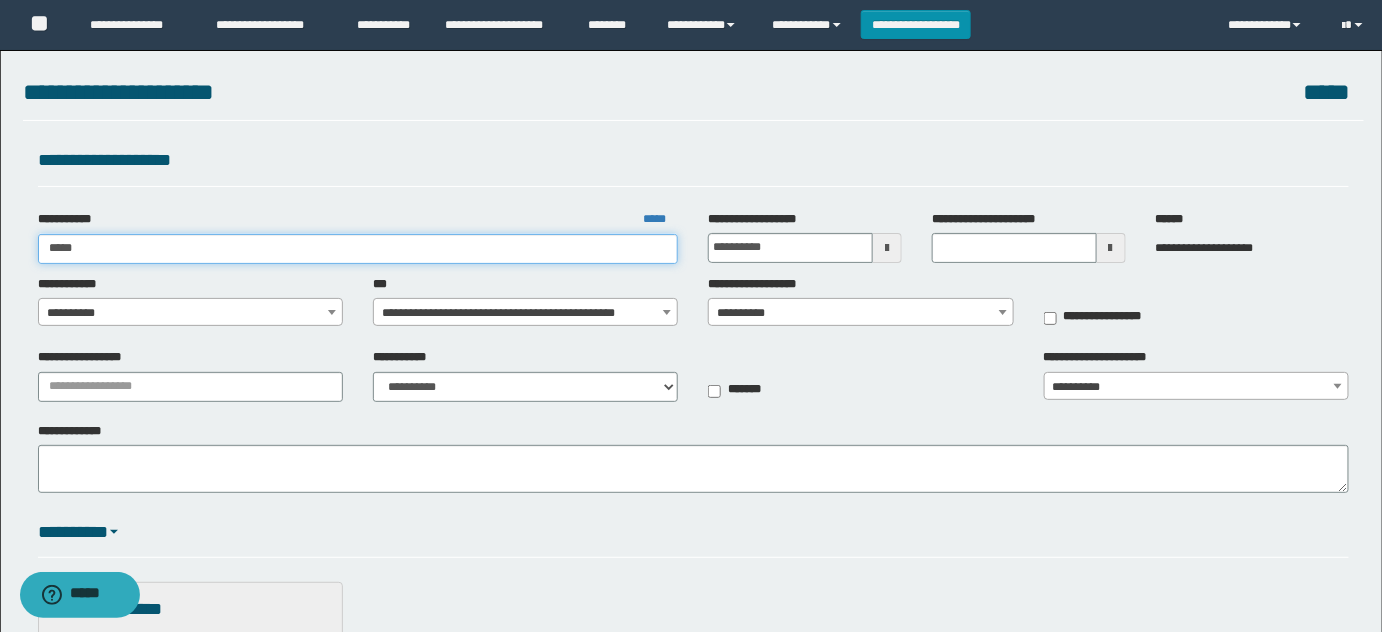 type 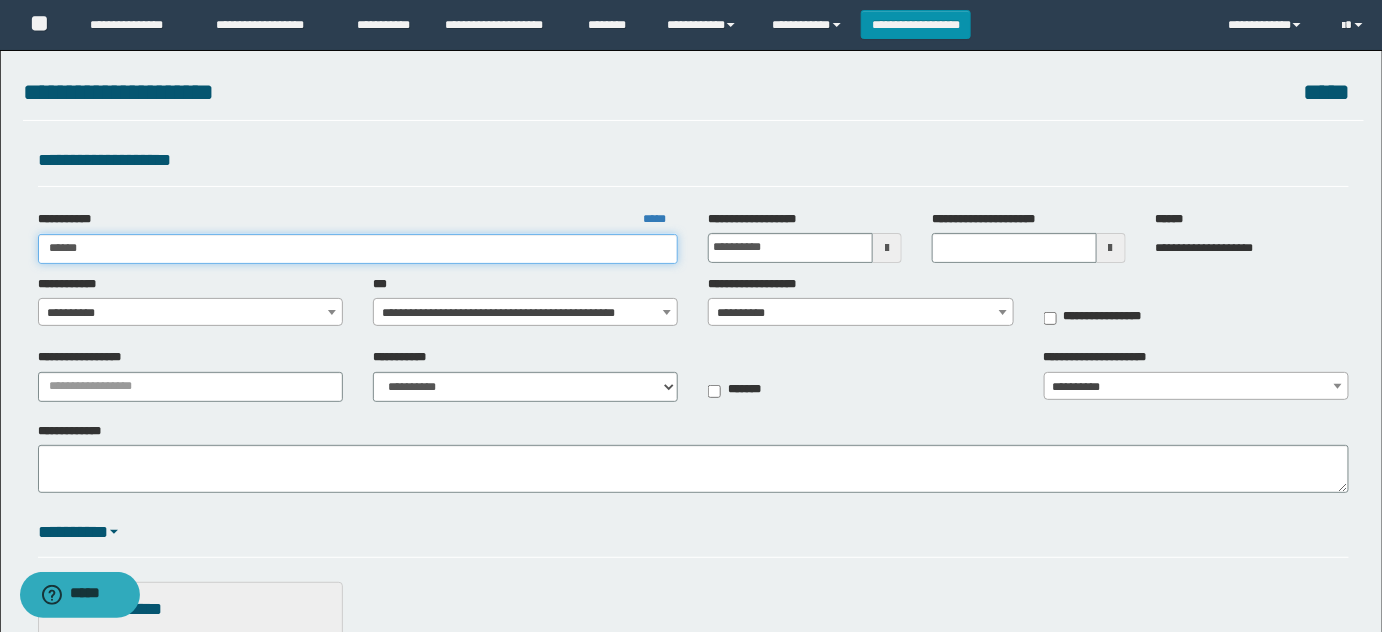 type on "*******" 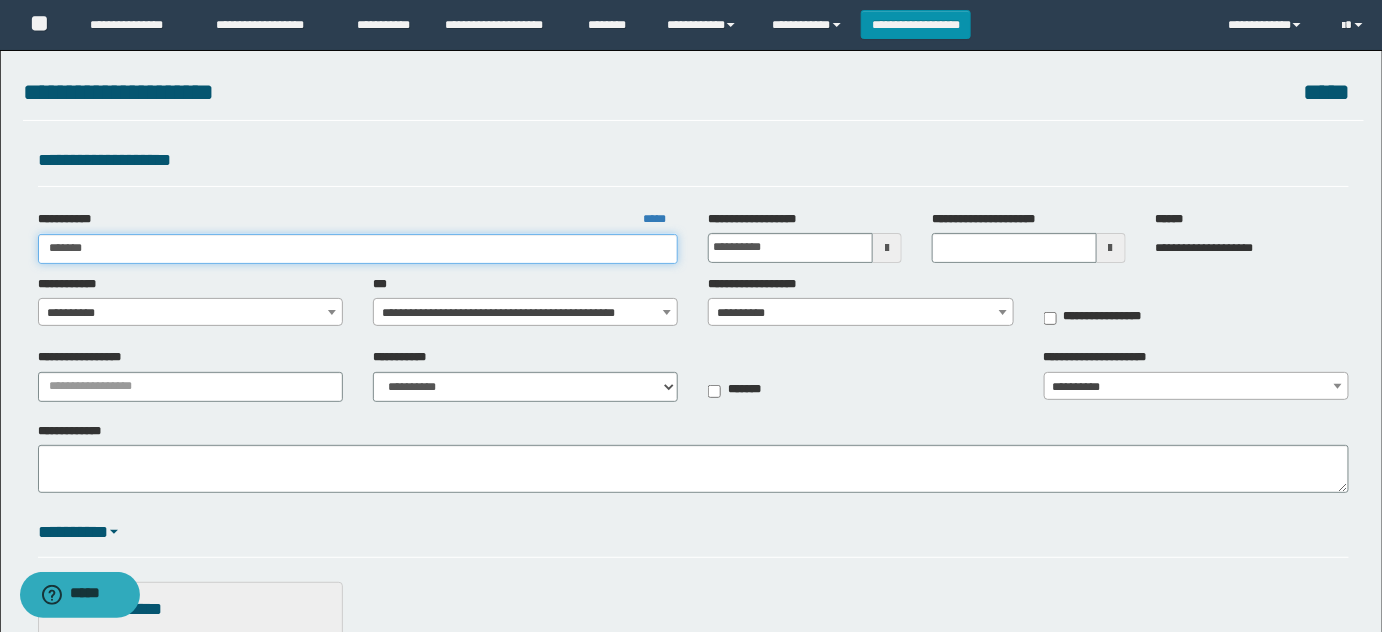 type on "*******" 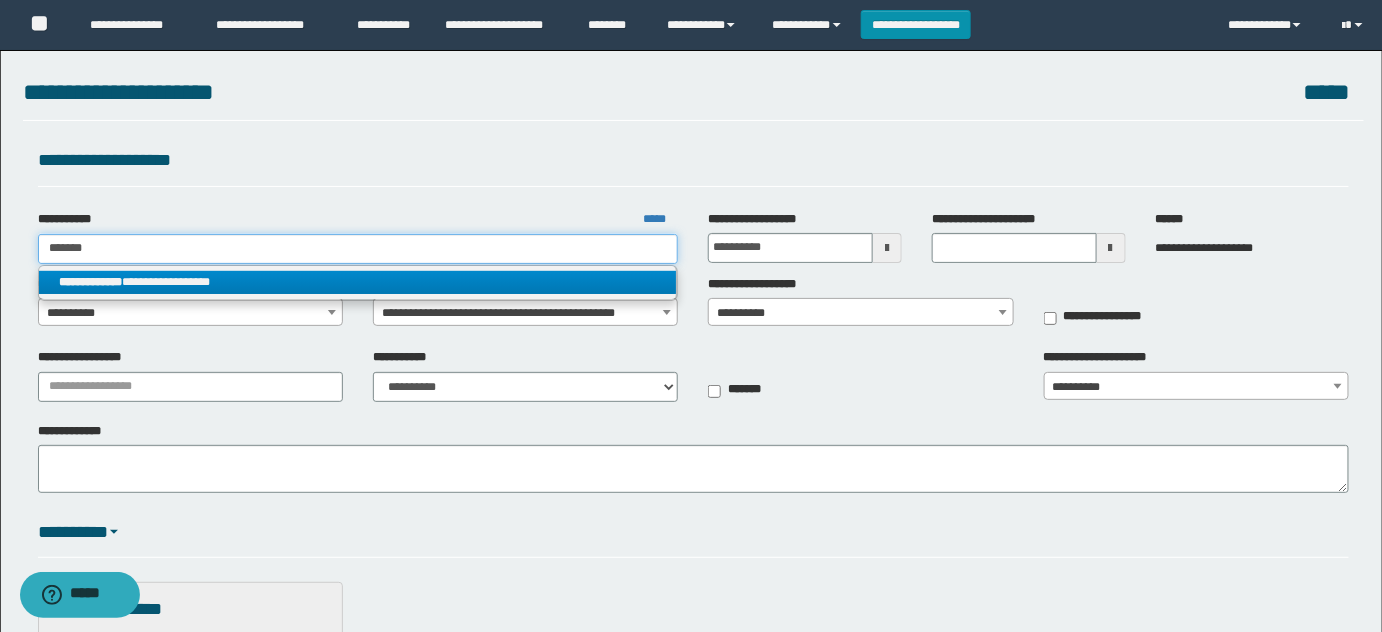 type on "*******" 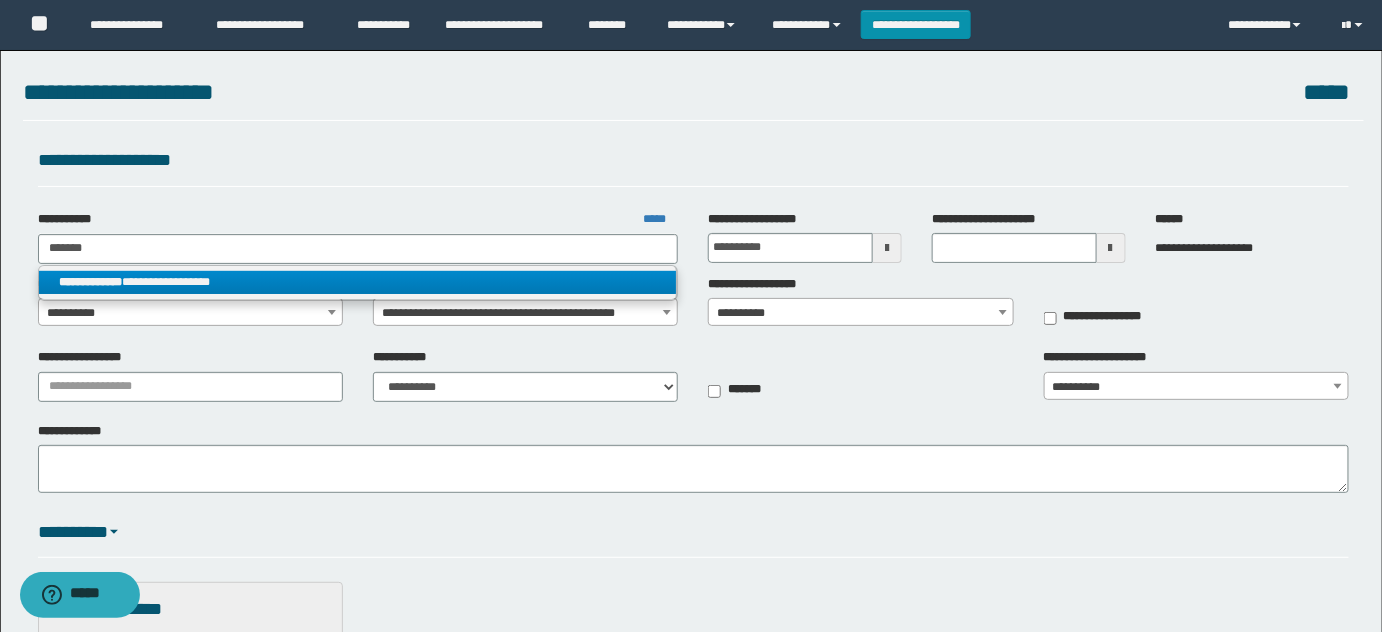 click on "**********" at bounding box center [358, 282] 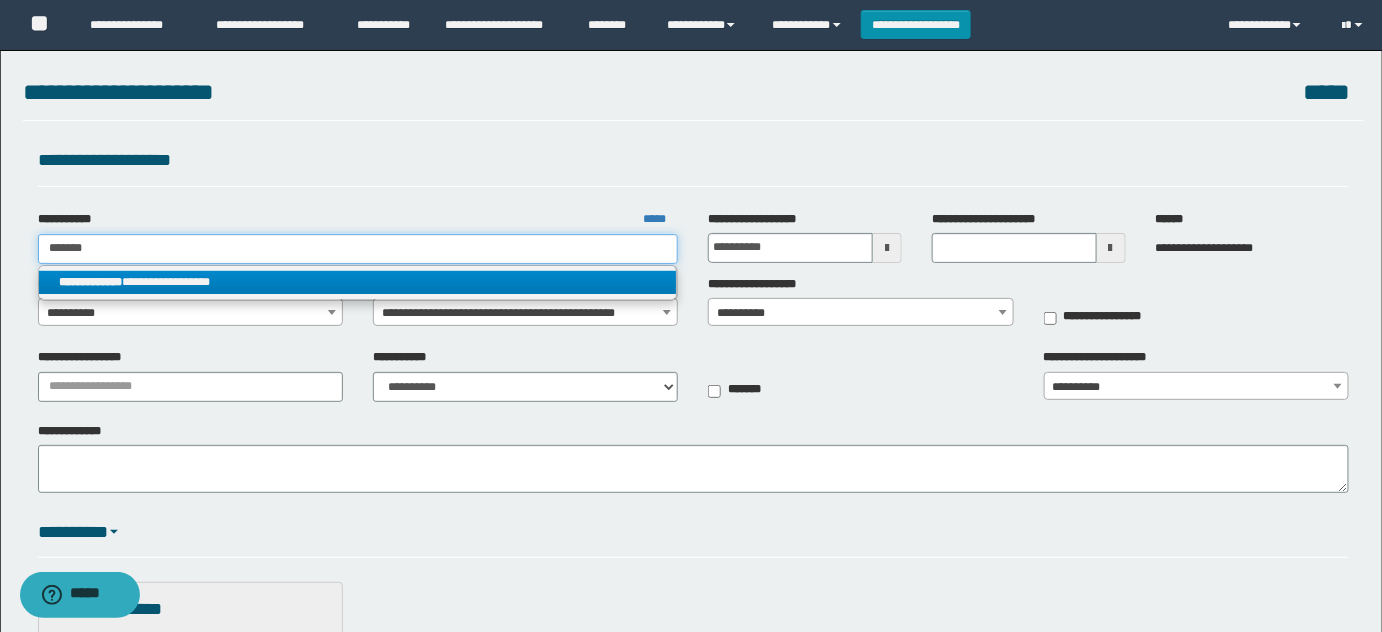 type 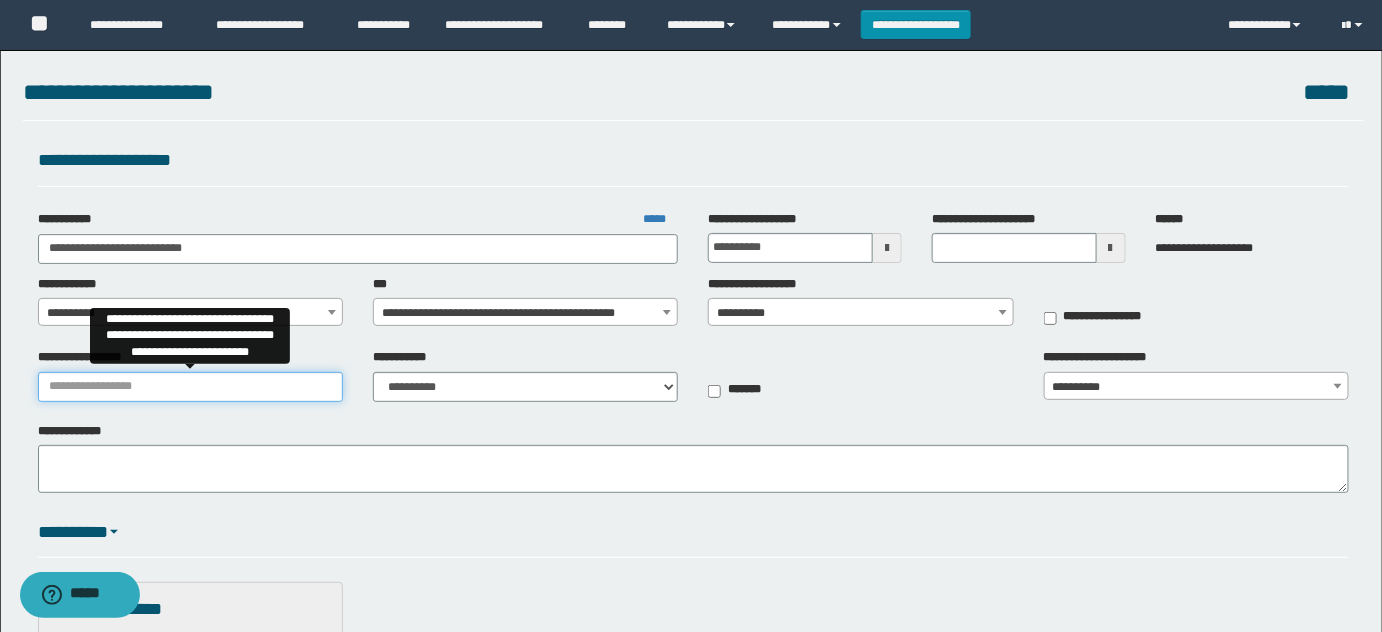 drag, startPoint x: 147, startPoint y: 371, endPoint x: 130, endPoint y: 377, distance: 18.027756 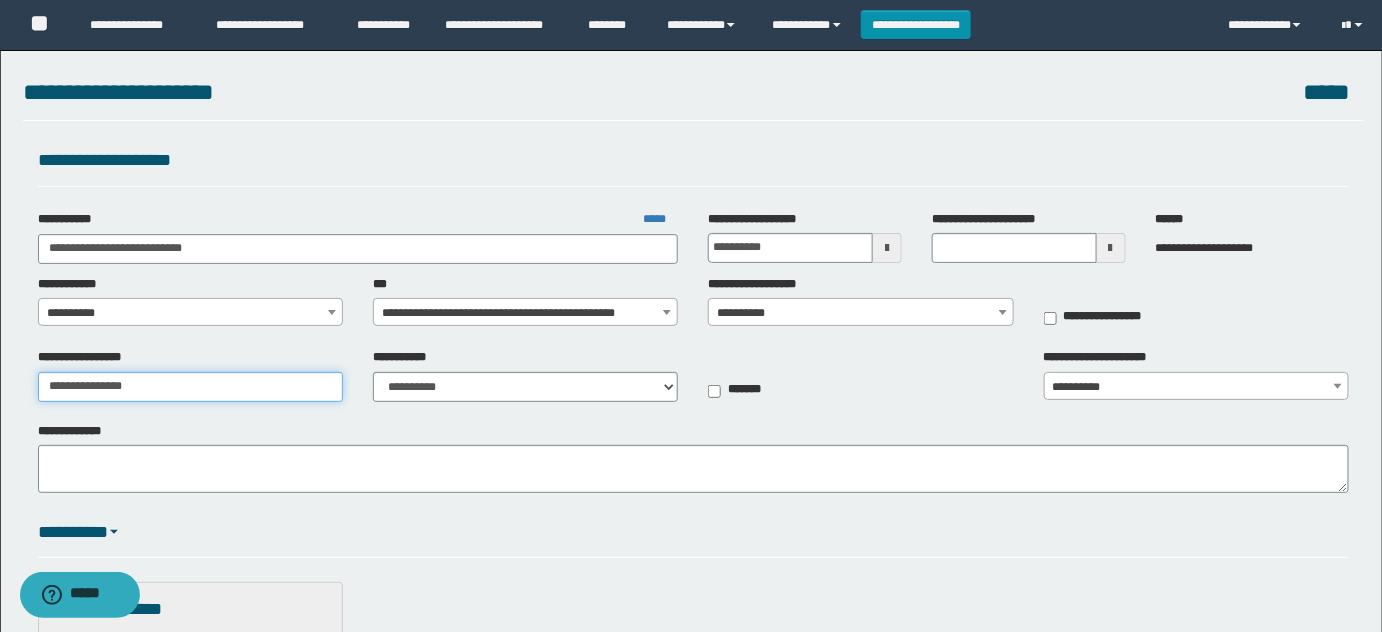 type on "**********" 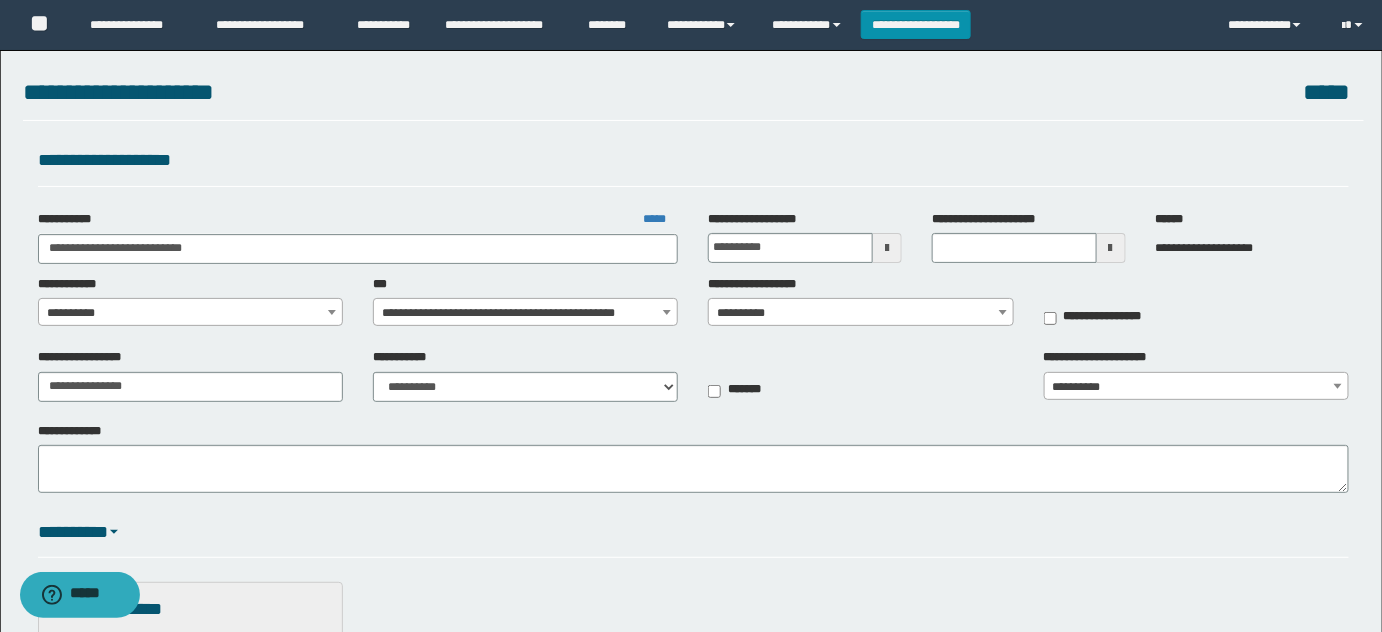 click on "**********" at bounding box center [191, 313] 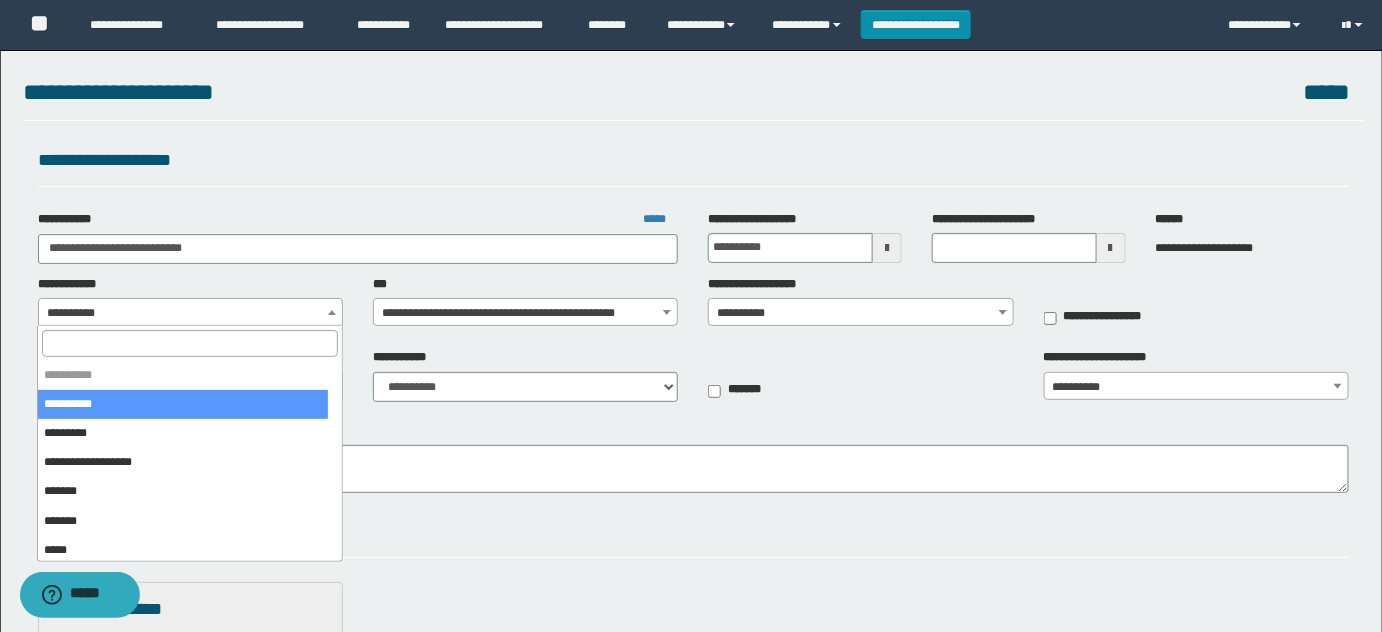 drag, startPoint x: 80, startPoint y: 346, endPoint x: 117, endPoint y: 322, distance: 44.102154 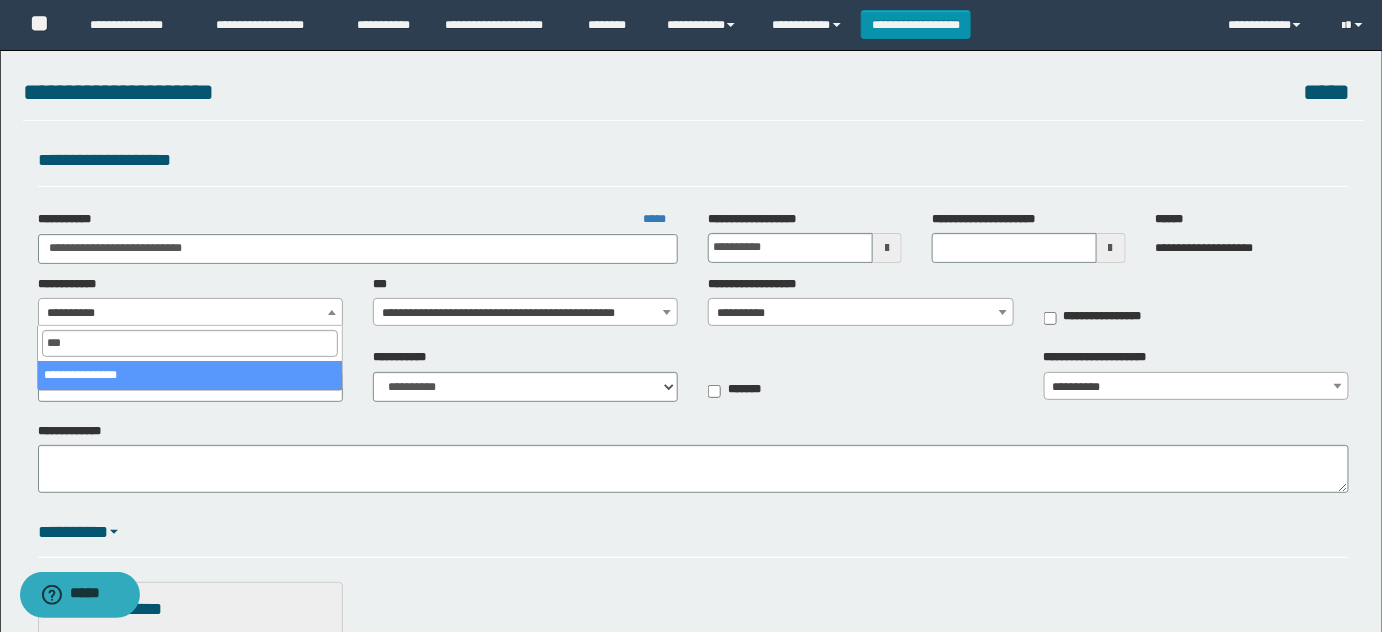 type on "****" 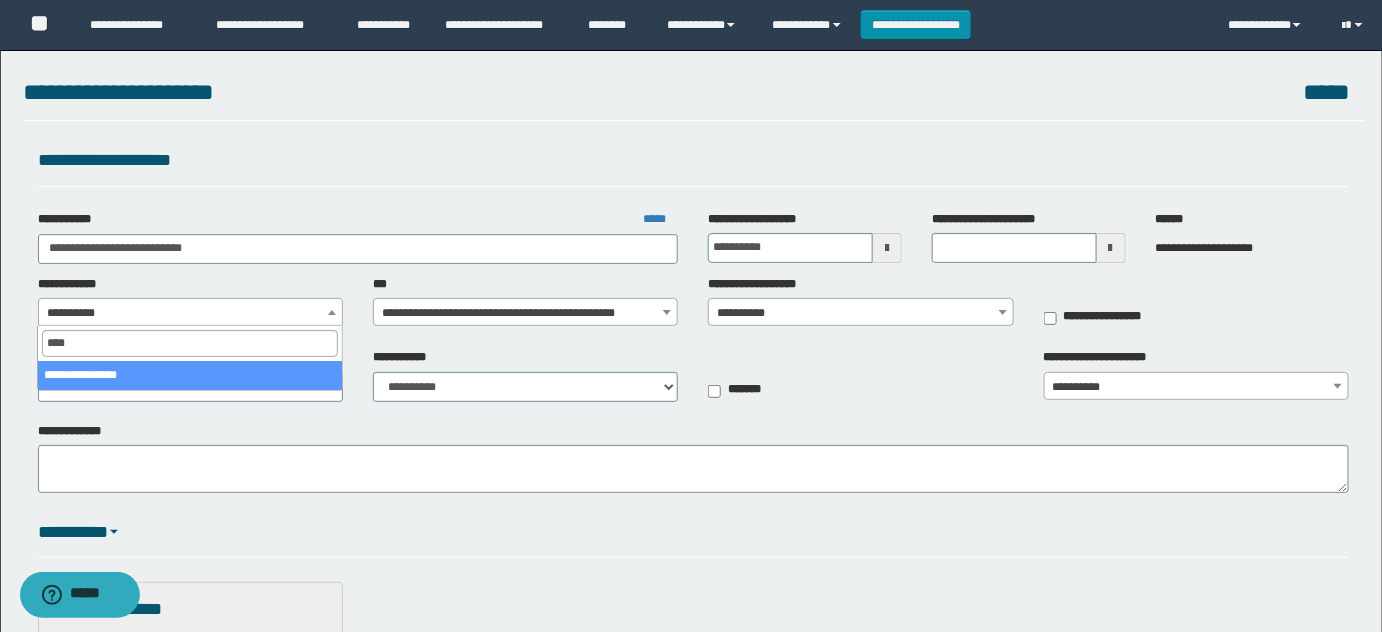 select on "**" 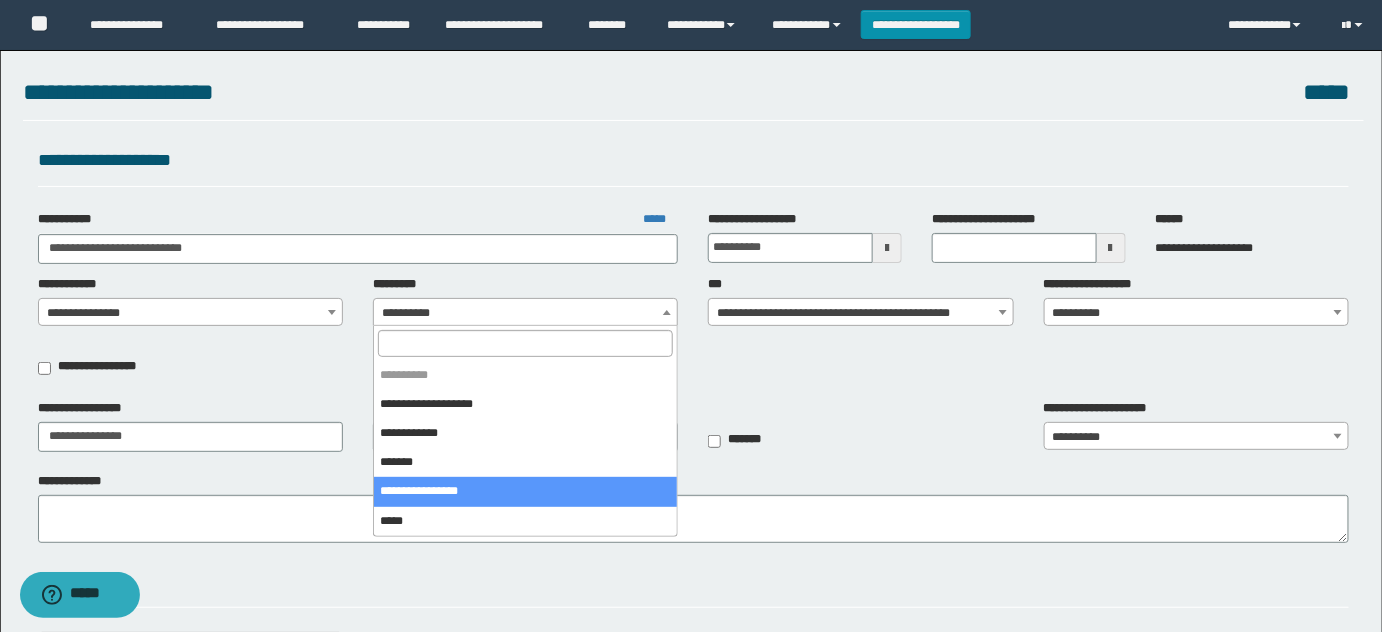 select on "****" 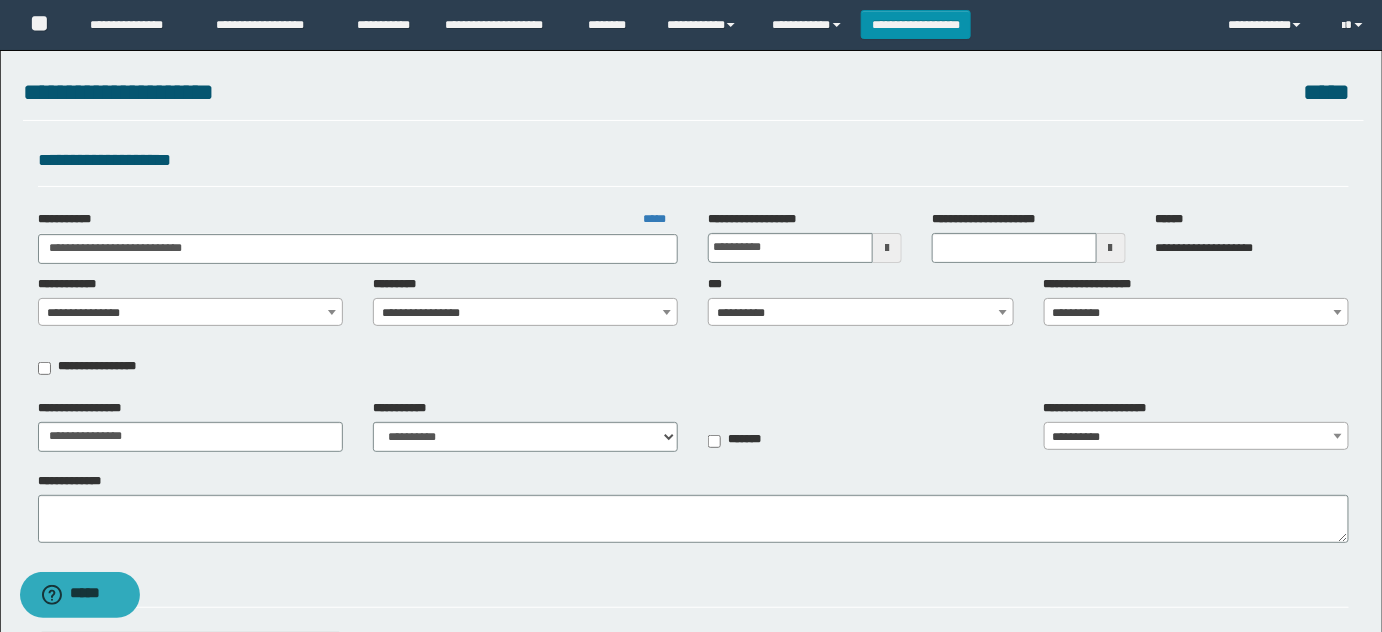click on "**********" at bounding box center [694, 332] 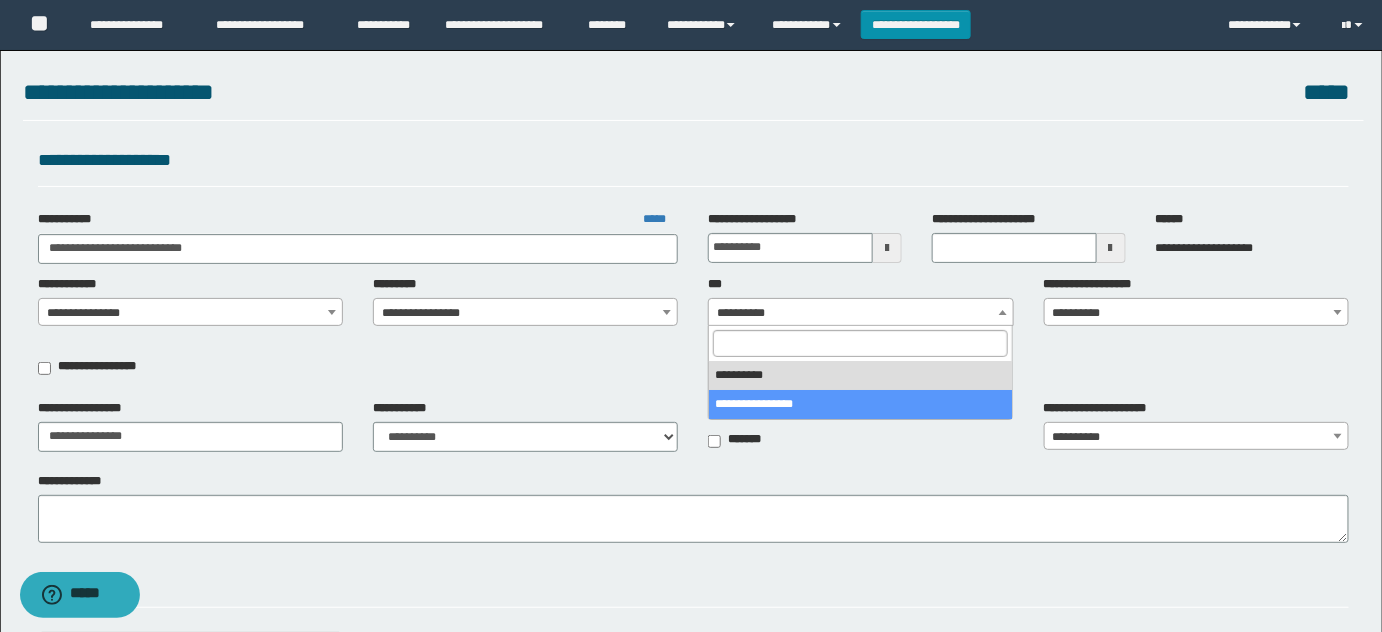 select on "***" 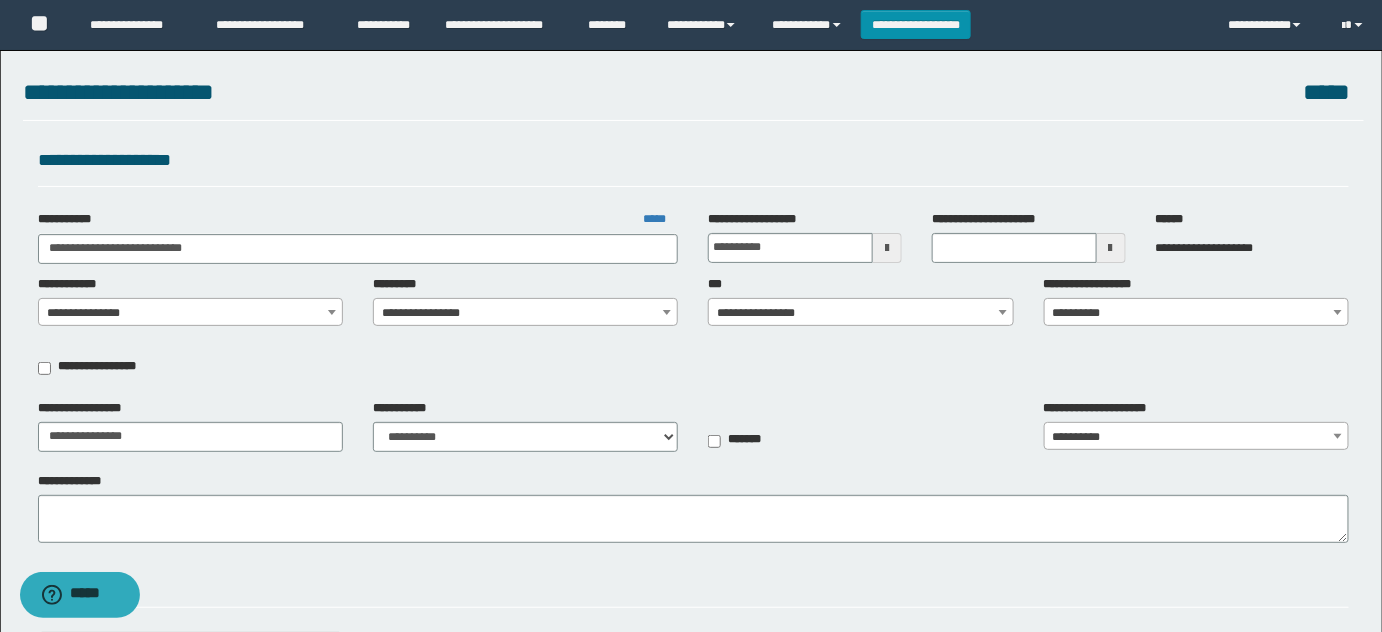drag, startPoint x: 1130, startPoint y: 281, endPoint x: 1122, endPoint y: 306, distance: 26.24881 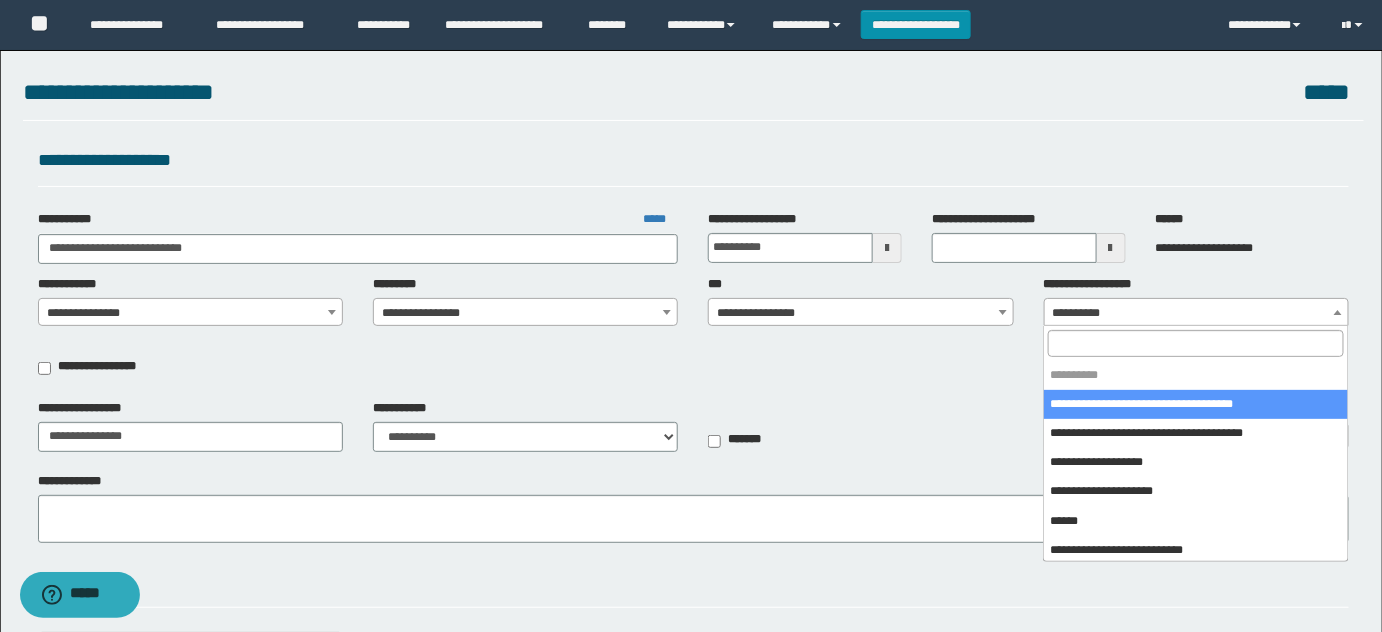 drag, startPoint x: 1122, startPoint y: 307, endPoint x: 1114, endPoint y: 330, distance: 24.351591 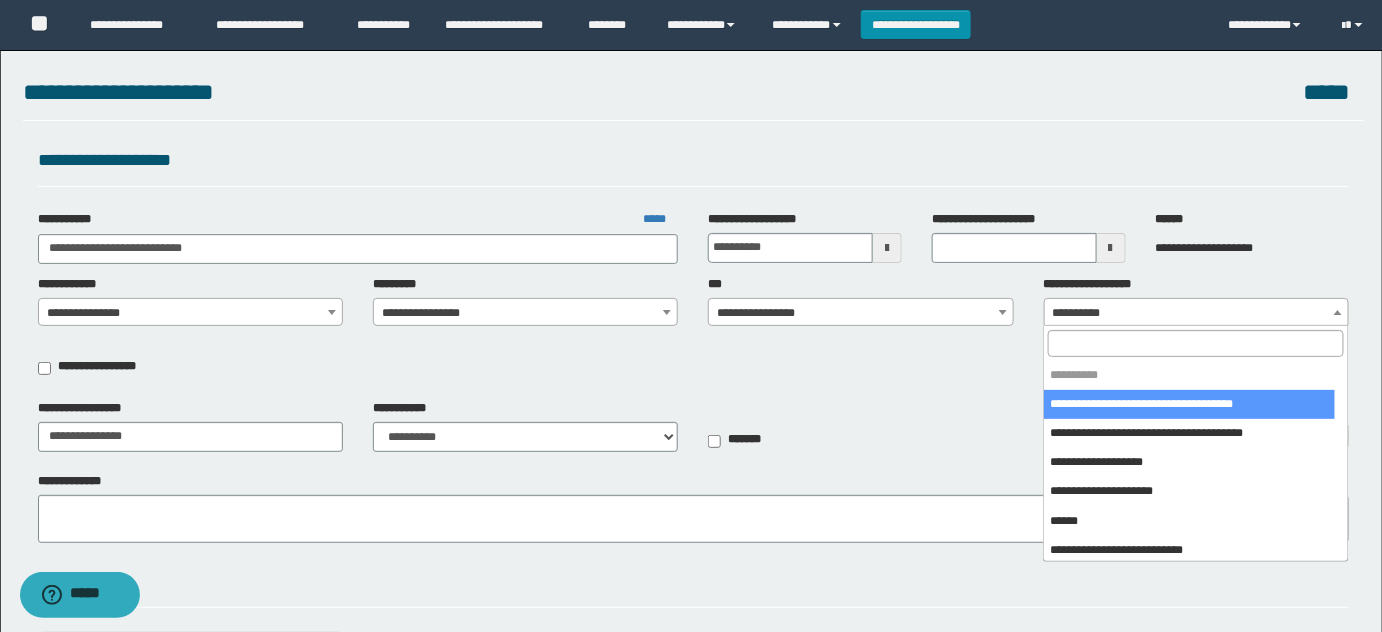 drag, startPoint x: 1114, startPoint y: 337, endPoint x: 1155, endPoint y: 316, distance: 46.06517 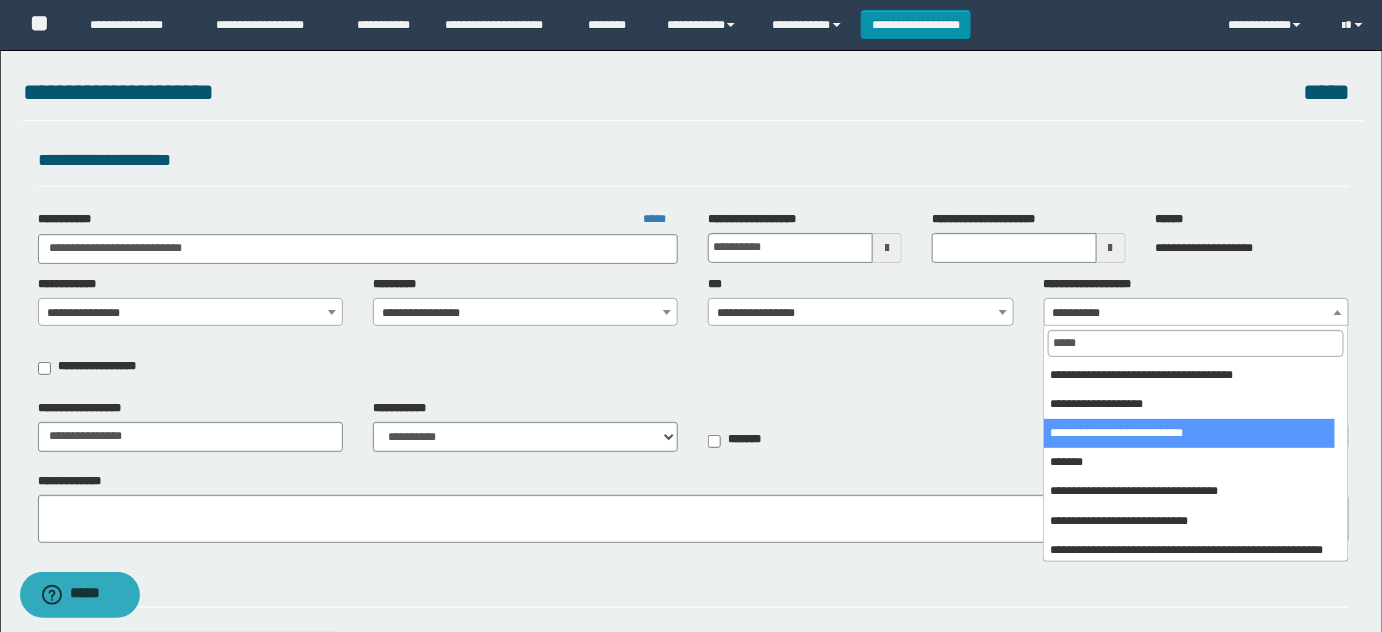 type on "*****" 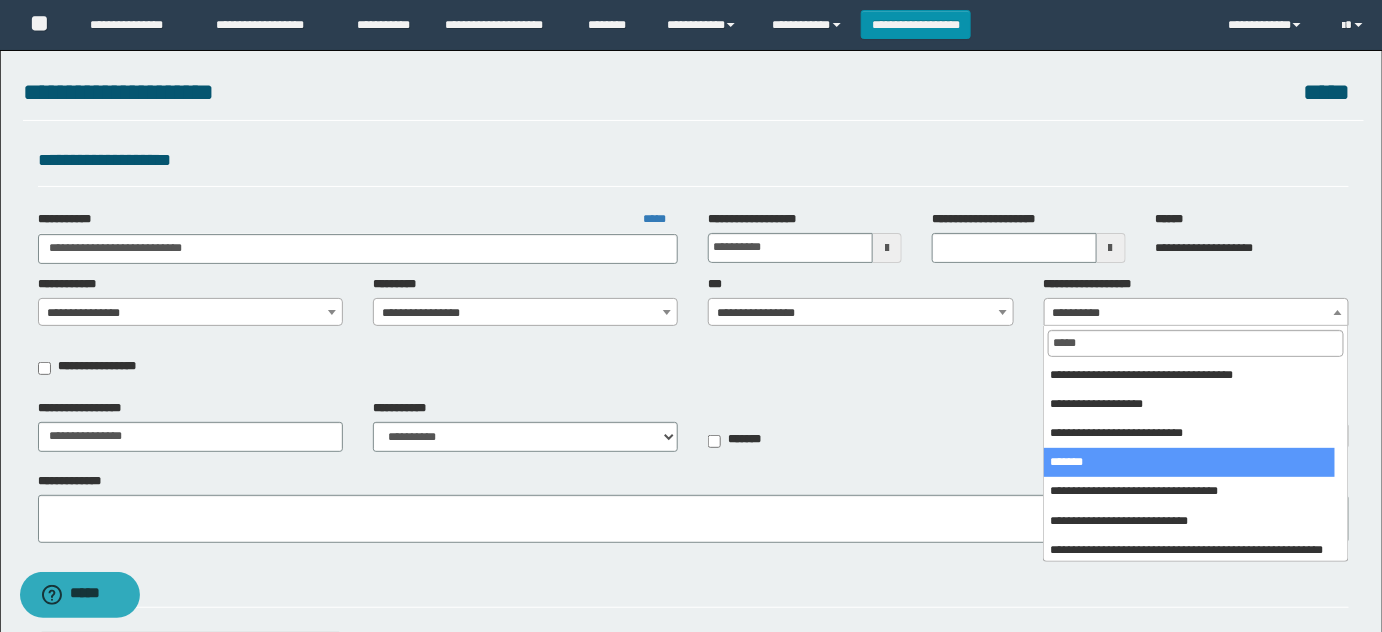 drag, startPoint x: 1091, startPoint y: 453, endPoint x: 990, endPoint y: 454, distance: 101.00495 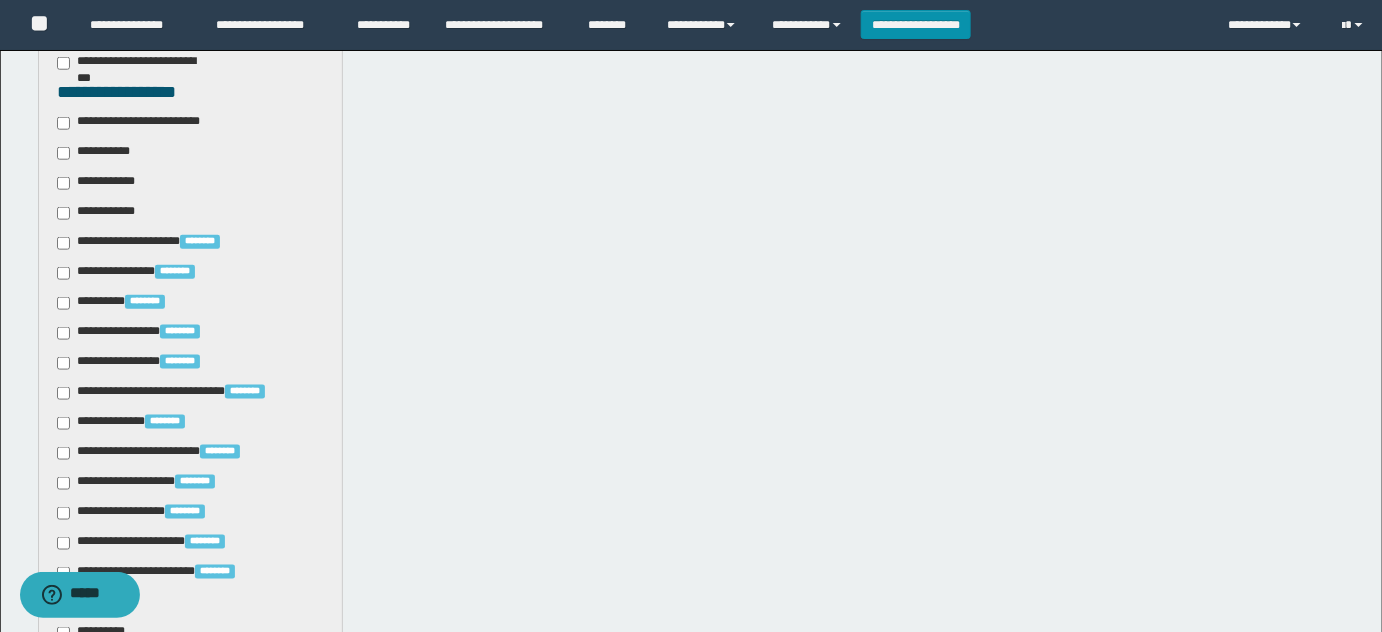 scroll, scrollTop: 636, scrollLeft: 0, axis: vertical 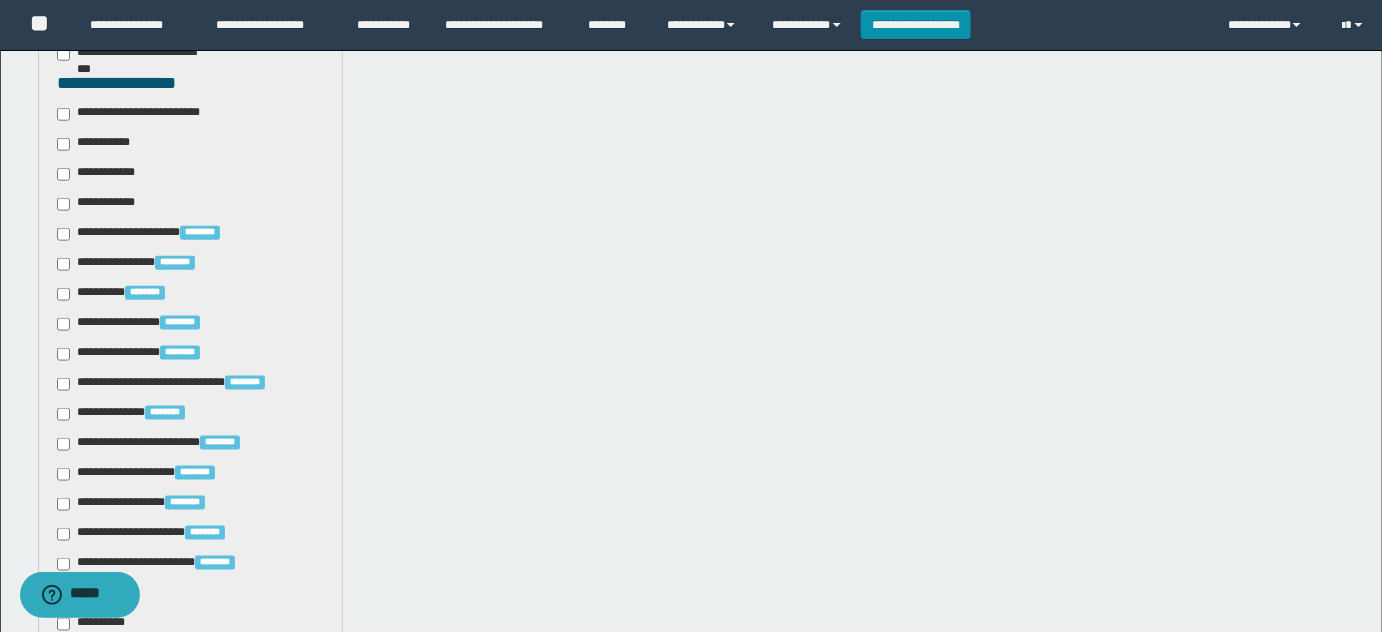 drag, startPoint x: 85, startPoint y: 129, endPoint x: 82, endPoint y: 114, distance: 15.297058 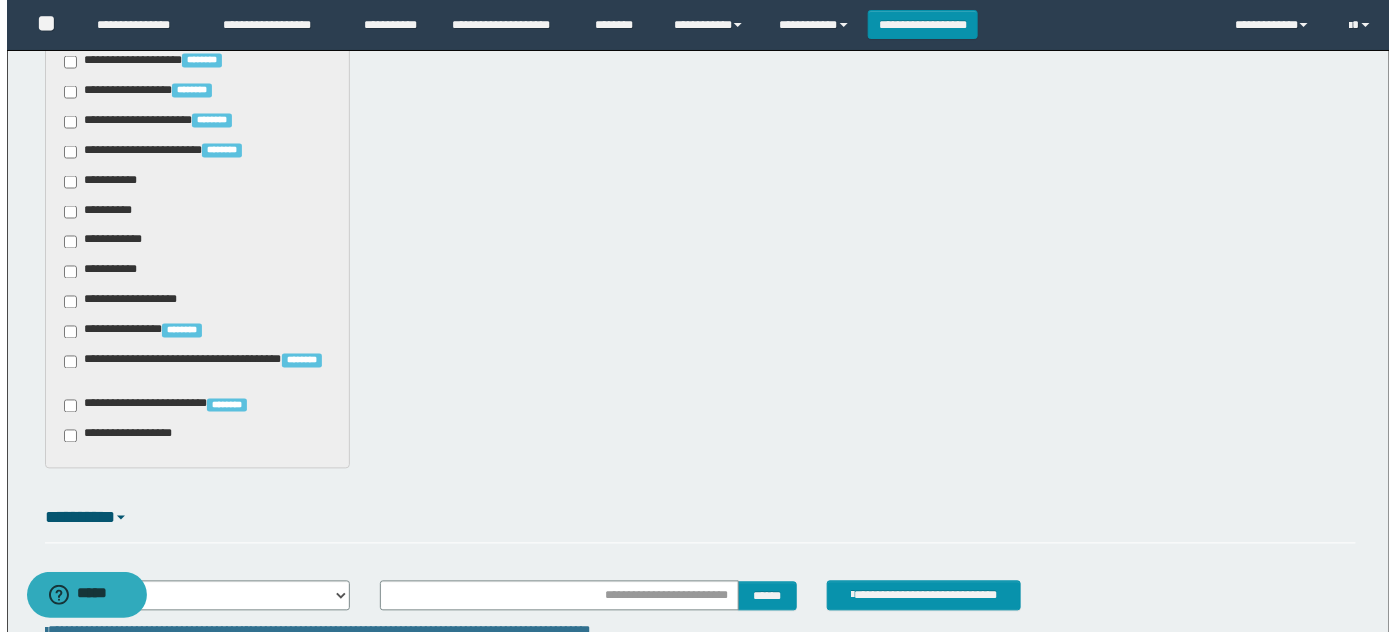 scroll, scrollTop: 1090, scrollLeft: 0, axis: vertical 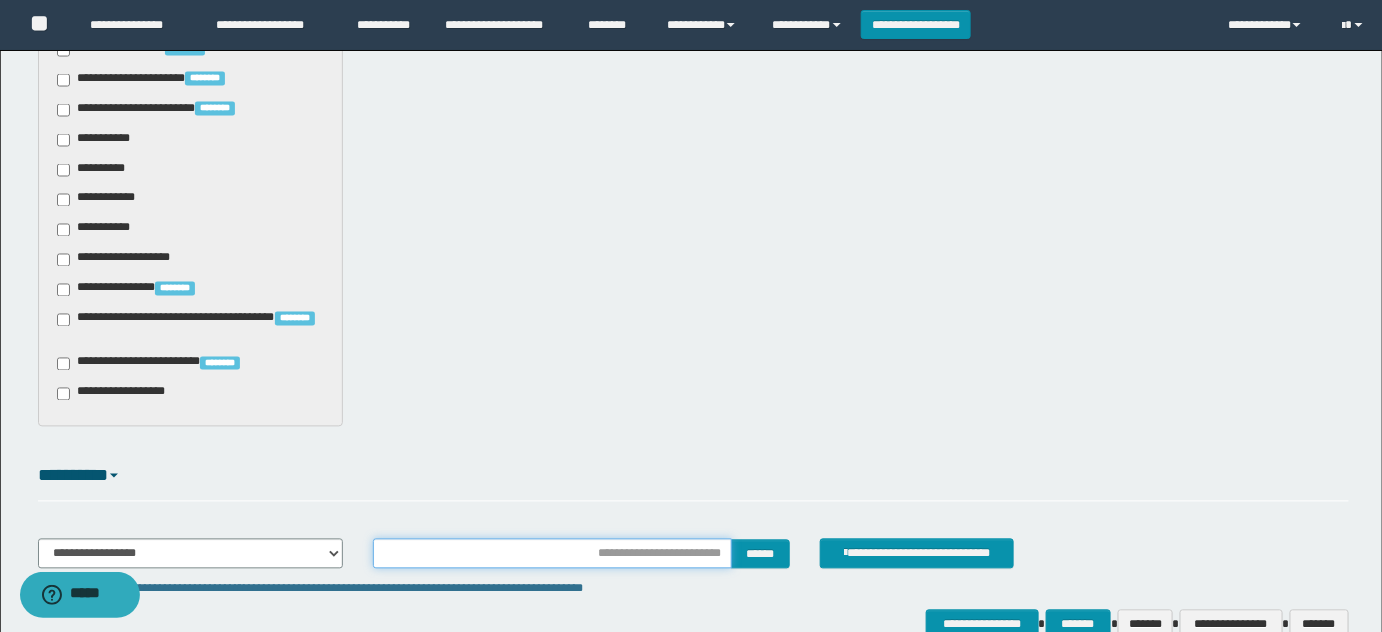 click at bounding box center [552, 554] 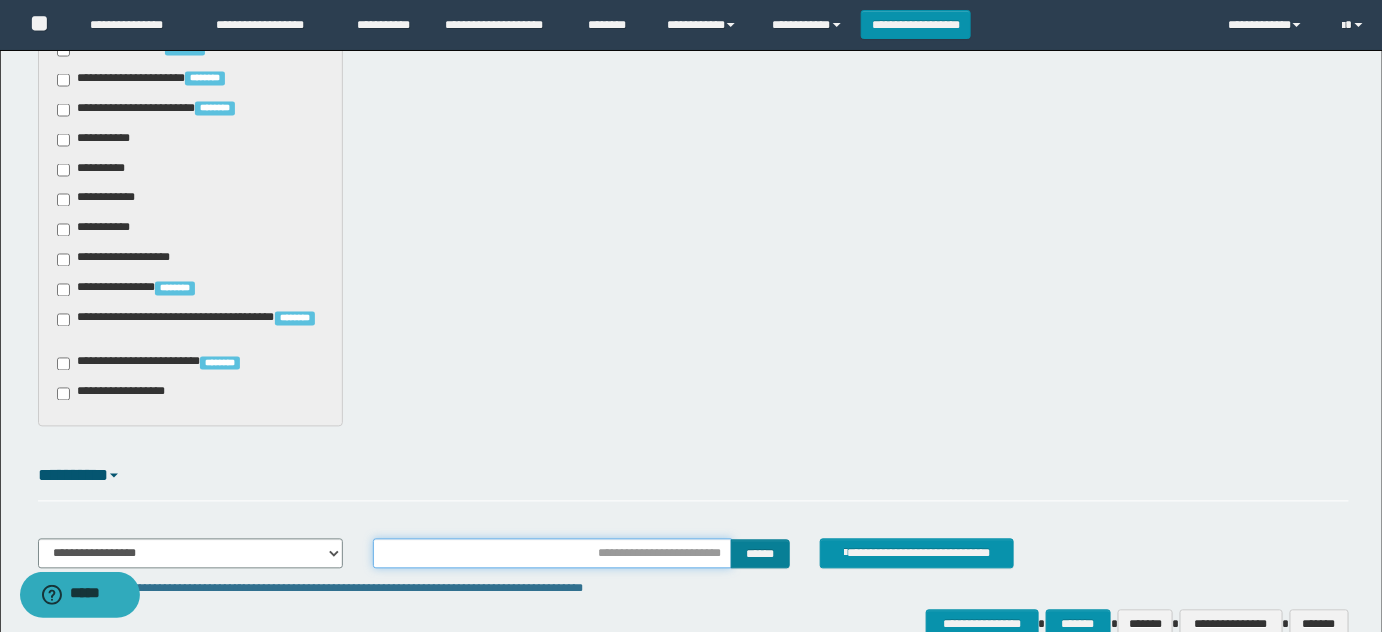 type on "********" 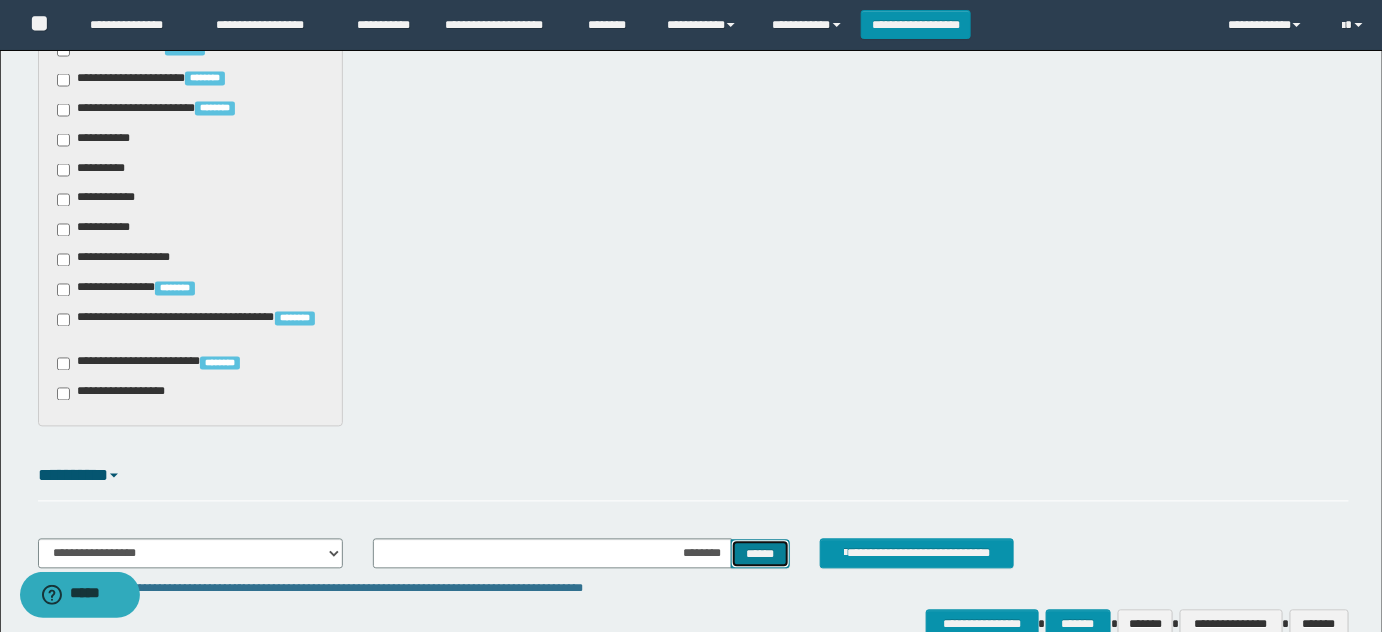 click on "******" at bounding box center (760, 554) 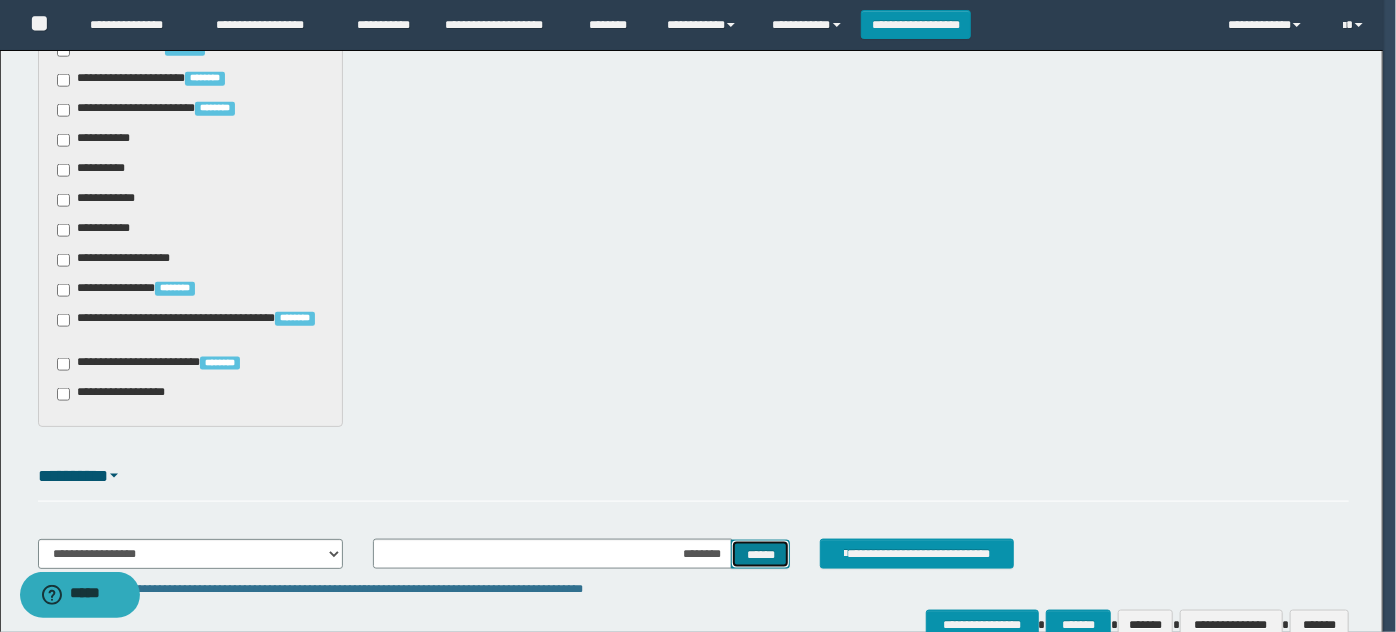 type 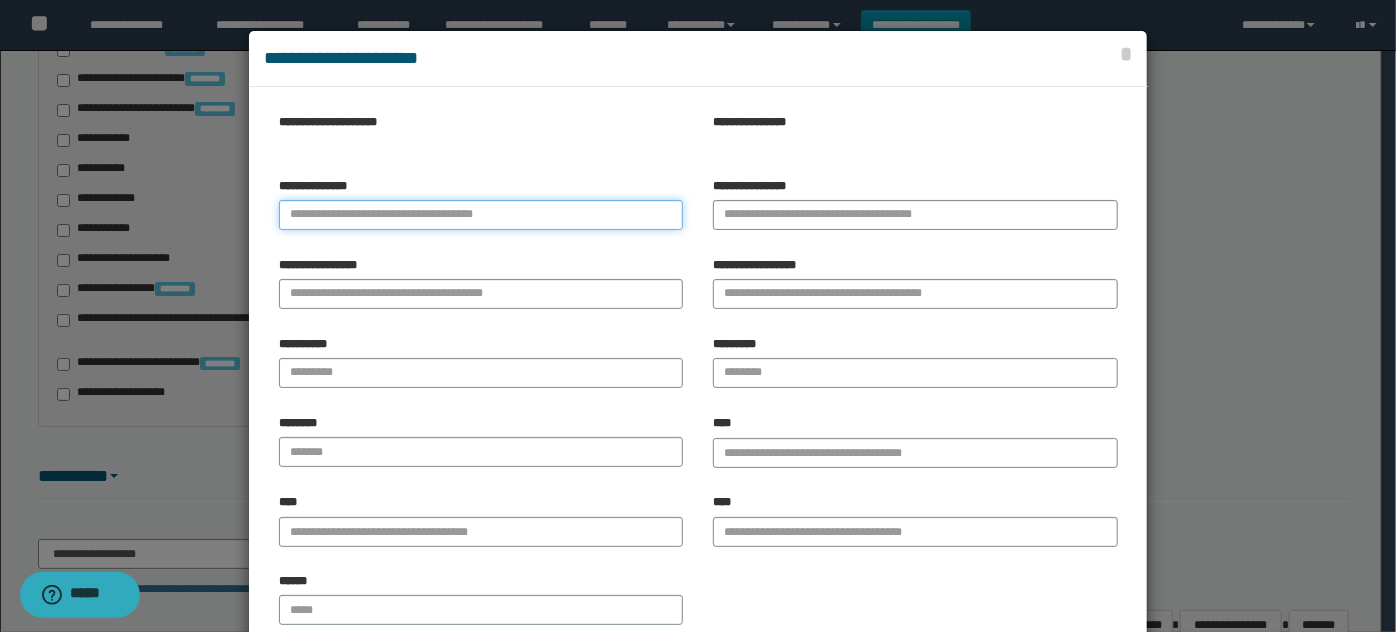 paste on "**********" 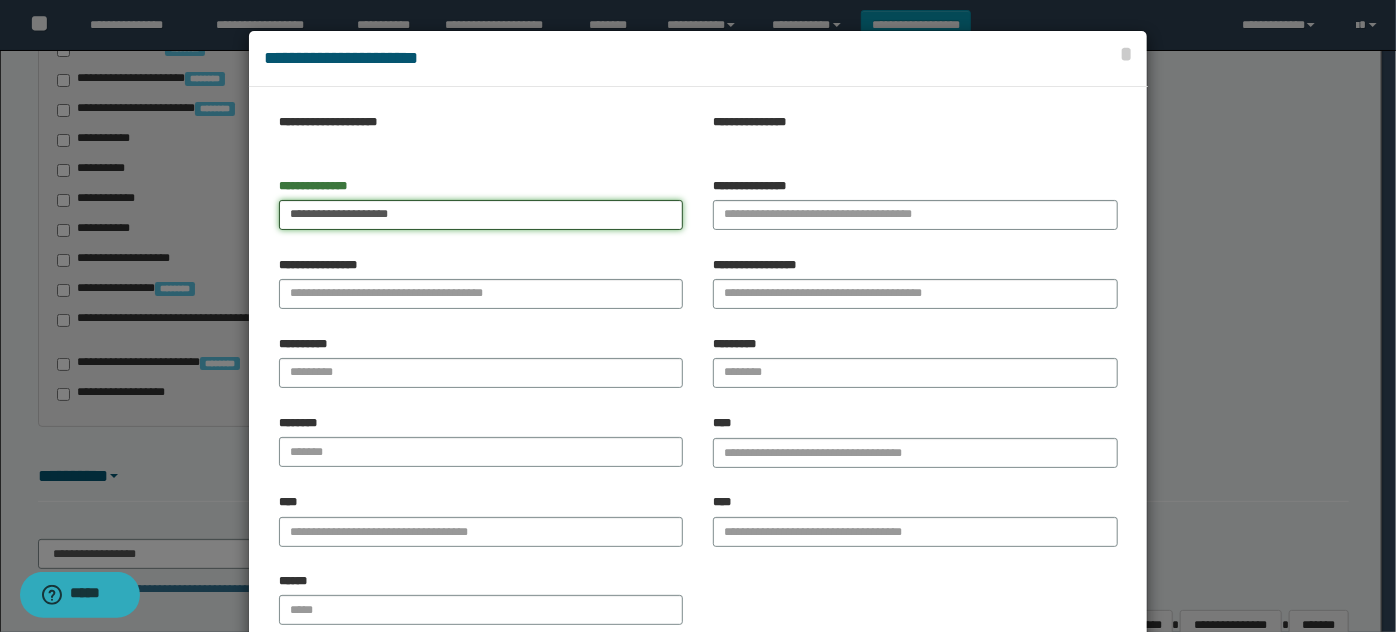 click on "**********" at bounding box center [481, 215] 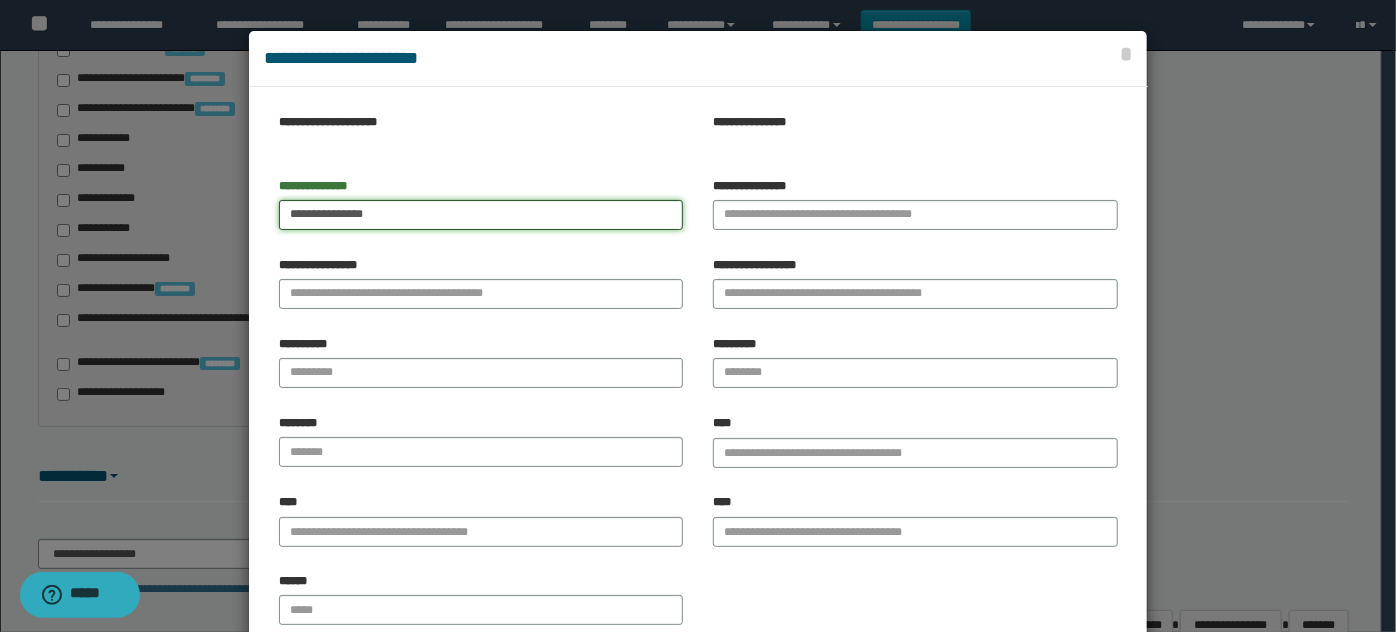 type on "**********" 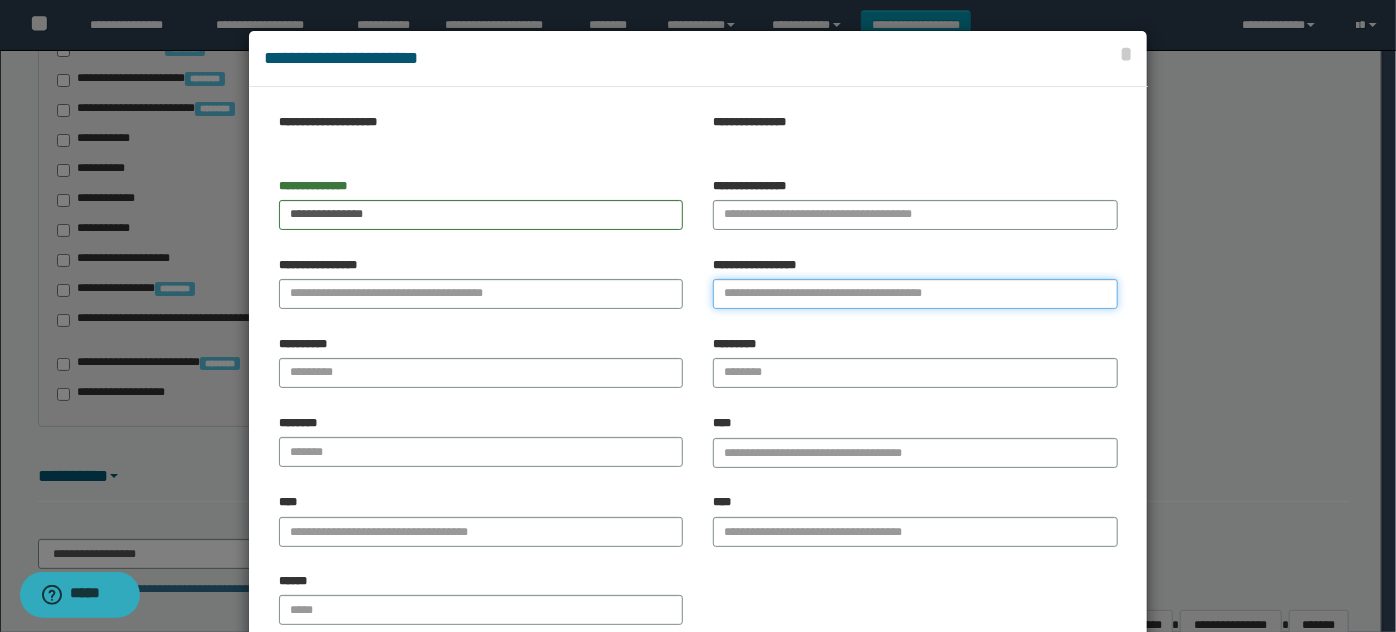 click on "**********" at bounding box center [915, 294] 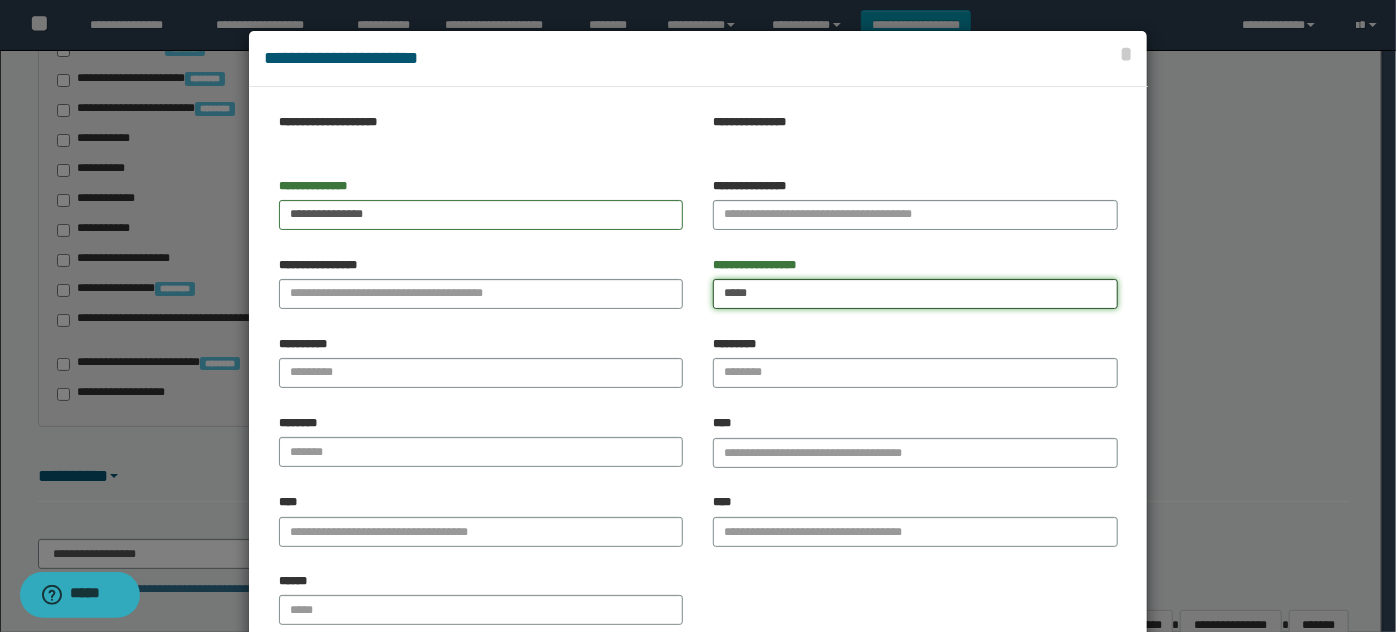 type on "*****" 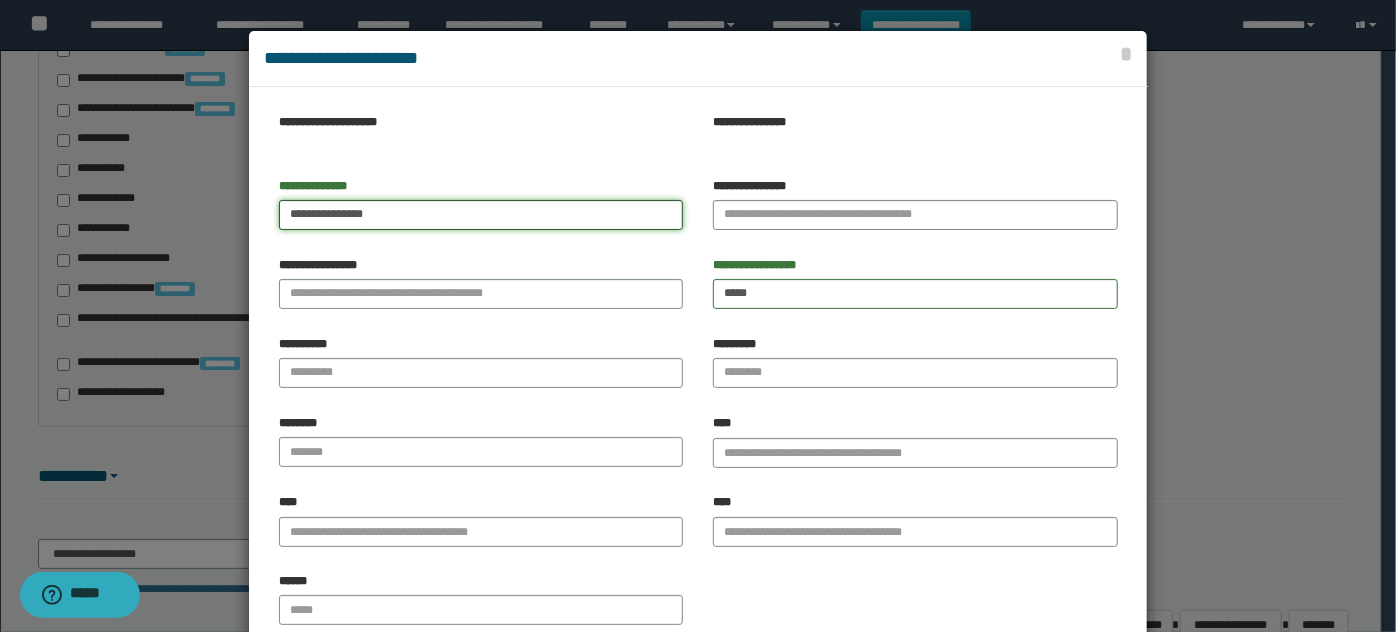 click on "**********" at bounding box center [481, 215] 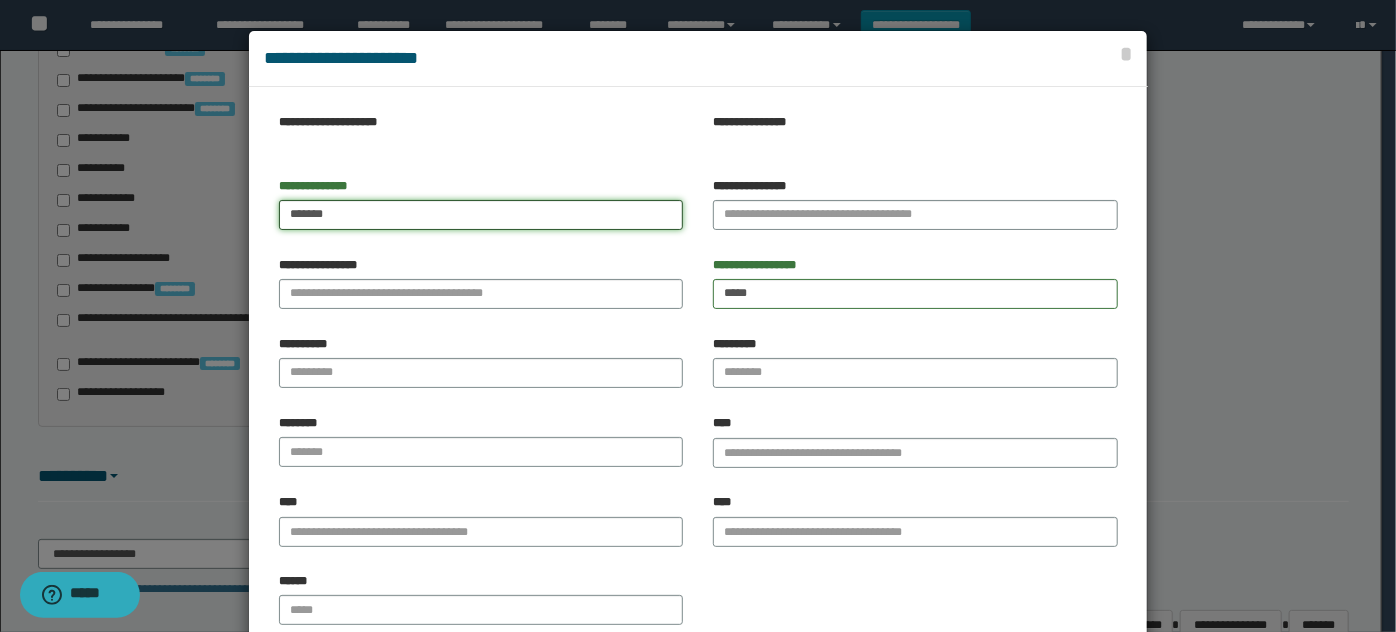 type on "*****" 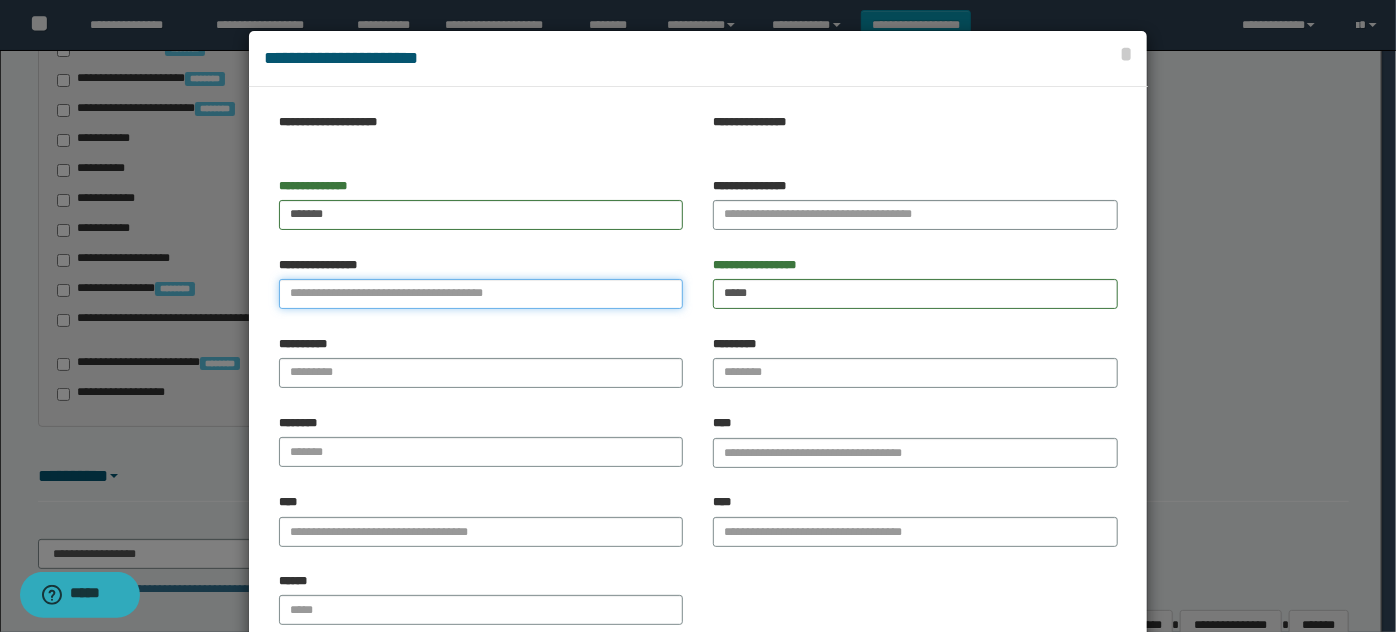 click on "**********" at bounding box center (481, 294) 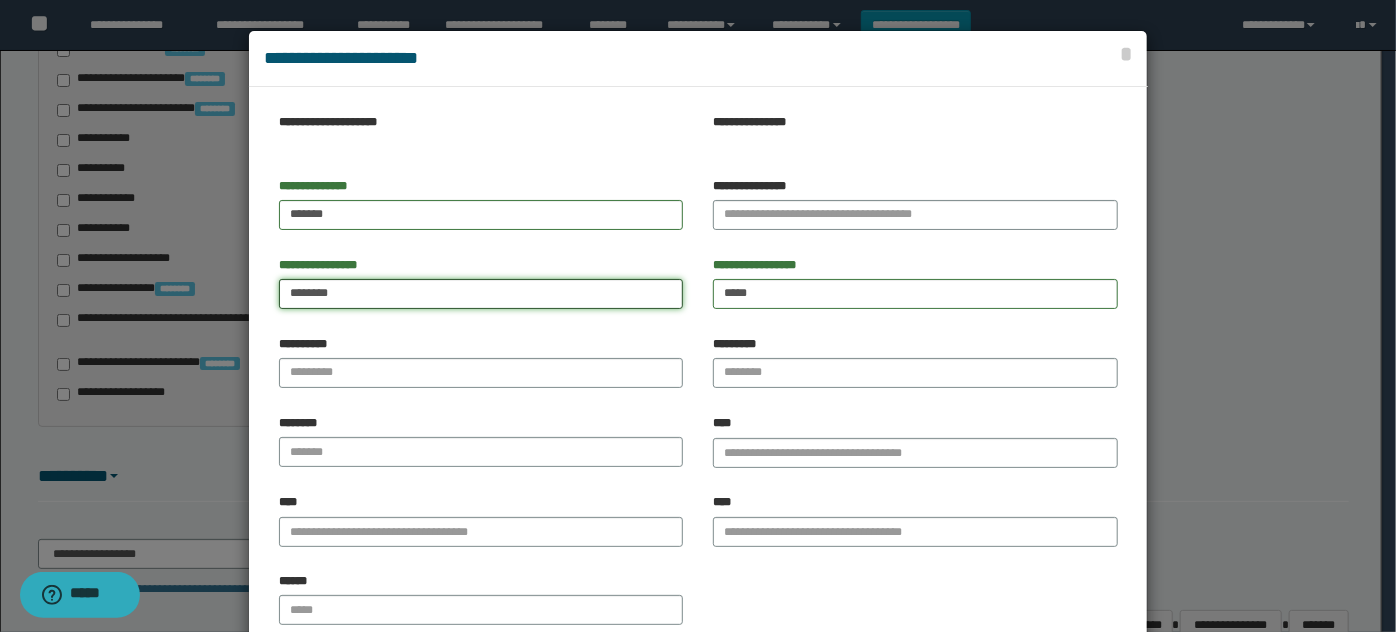 type on "********" 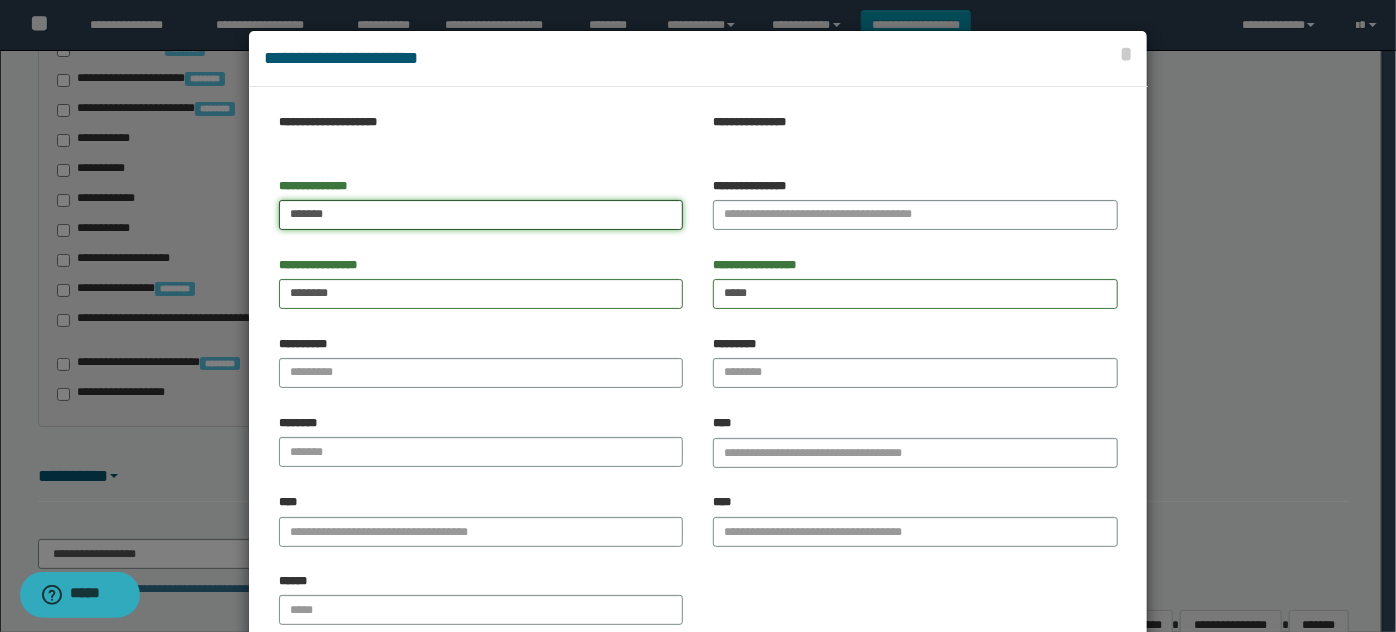 click on "*****" at bounding box center (481, 215) 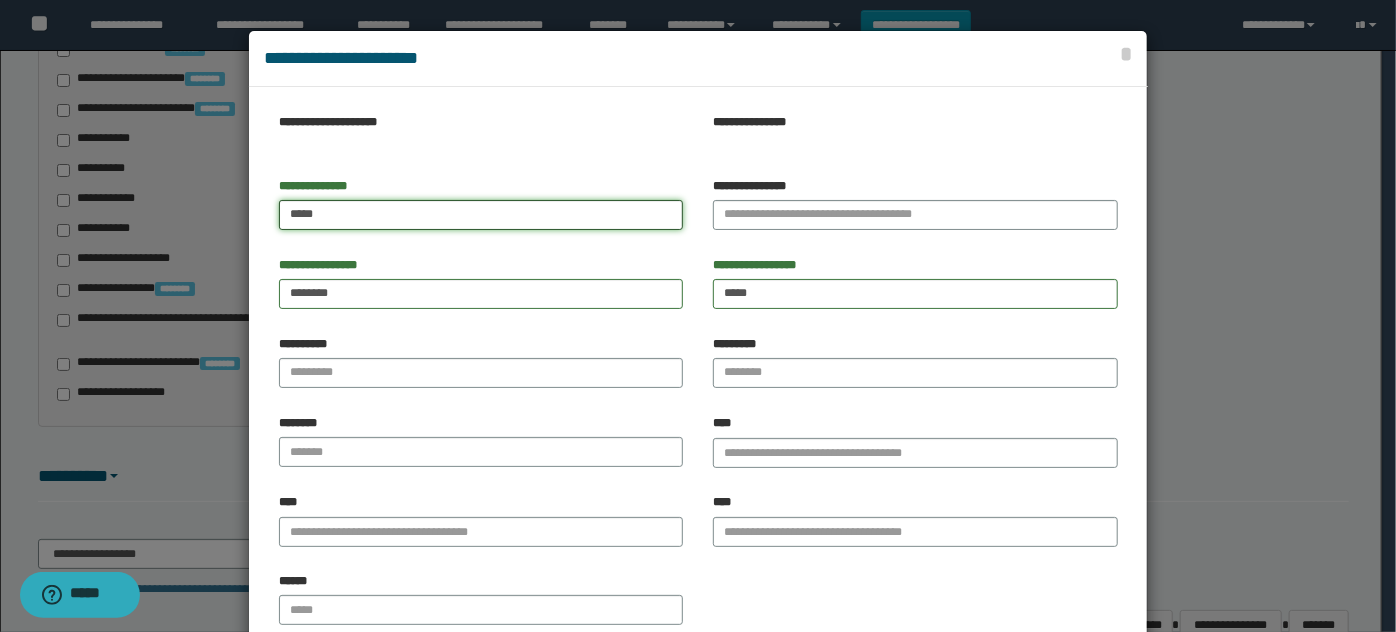 click on "*****" at bounding box center (481, 215) 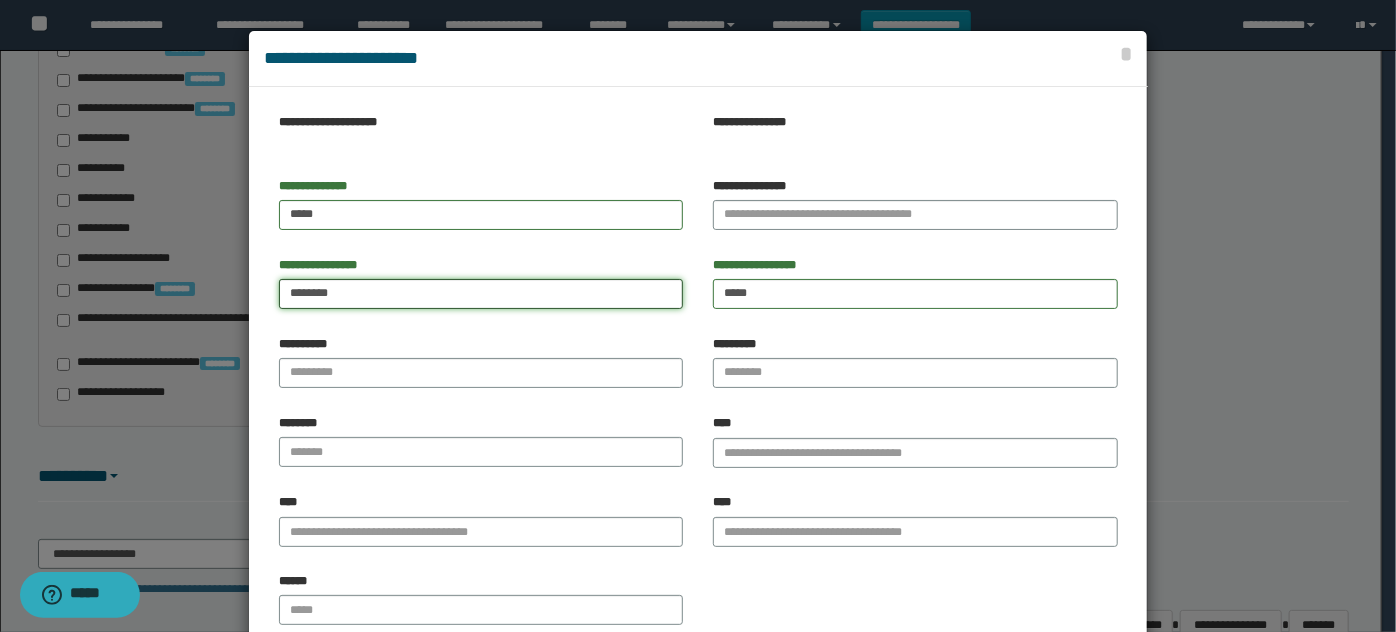 drag, startPoint x: 280, startPoint y: 300, endPoint x: 298, endPoint y: 300, distance: 18 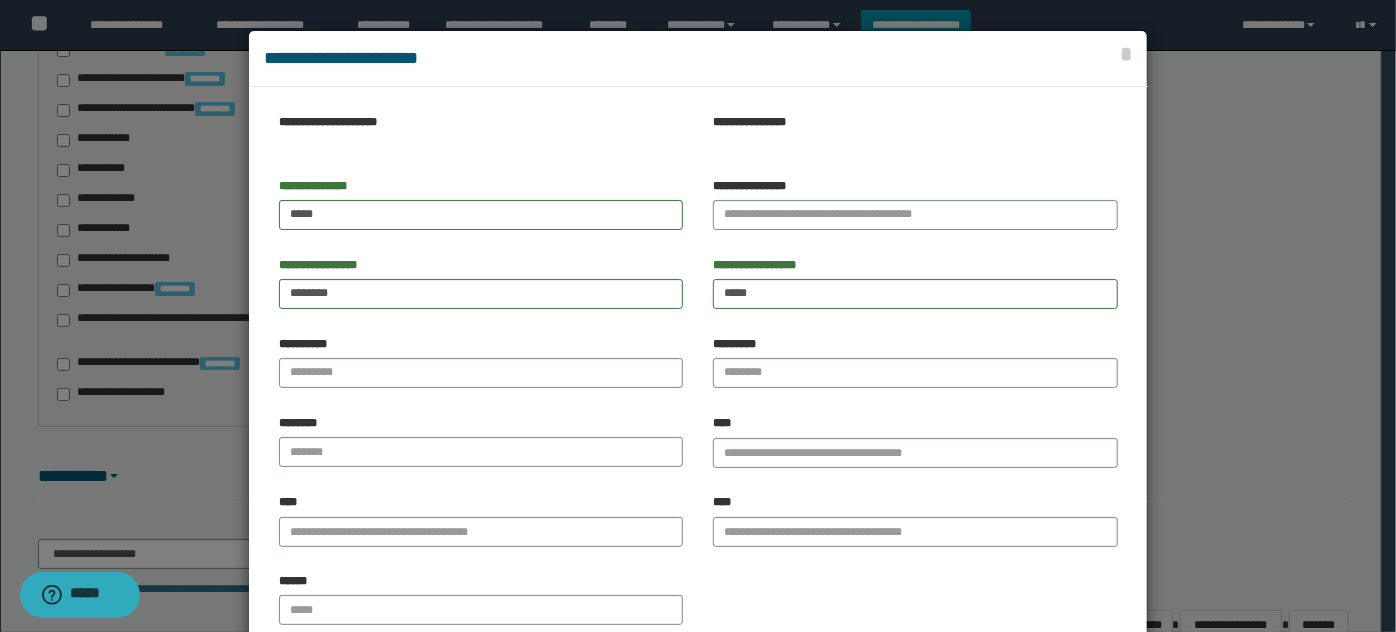 drag, startPoint x: 491, startPoint y: 271, endPoint x: 514, endPoint y: 271, distance: 23 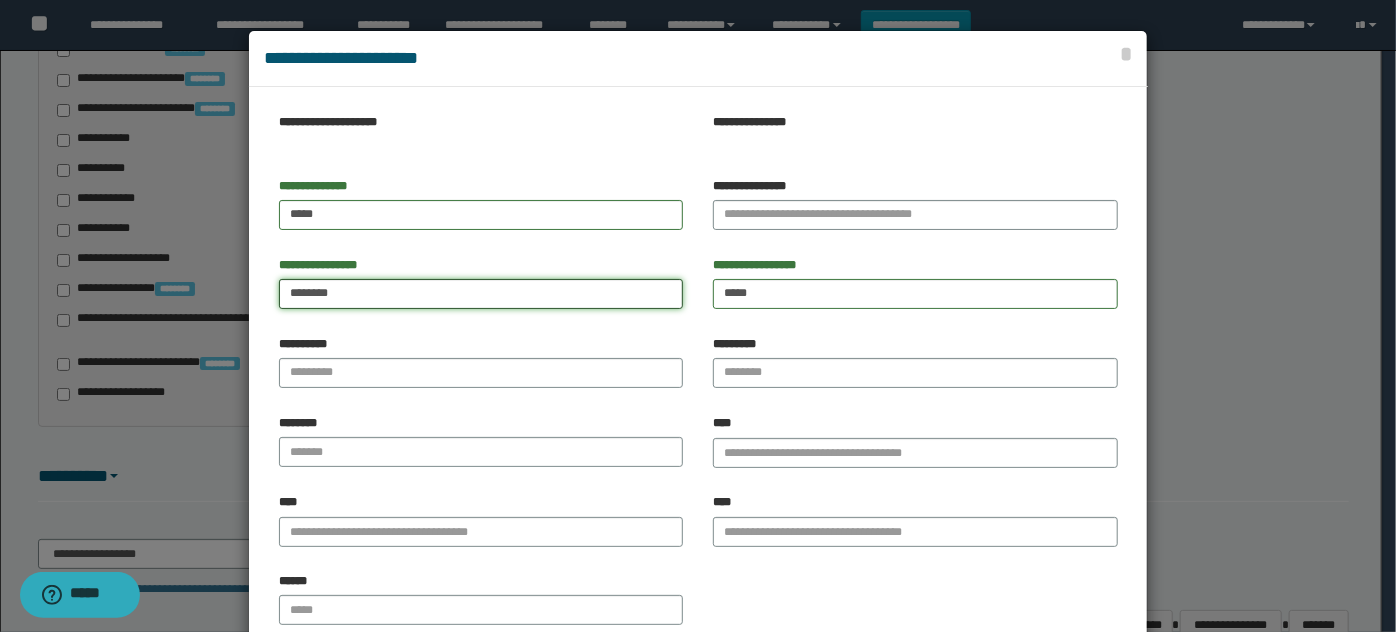 drag, startPoint x: 538, startPoint y: 282, endPoint x: 698, endPoint y: 302, distance: 161.24515 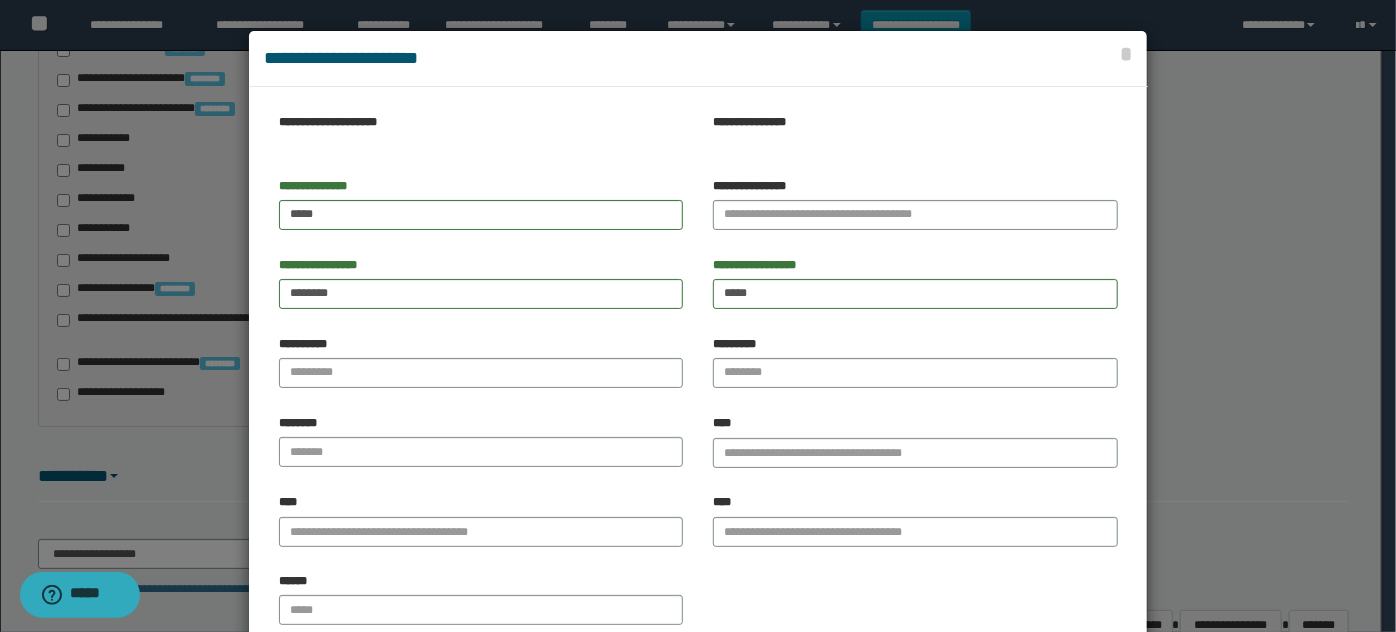 click on "**********" at bounding box center [915, 290] 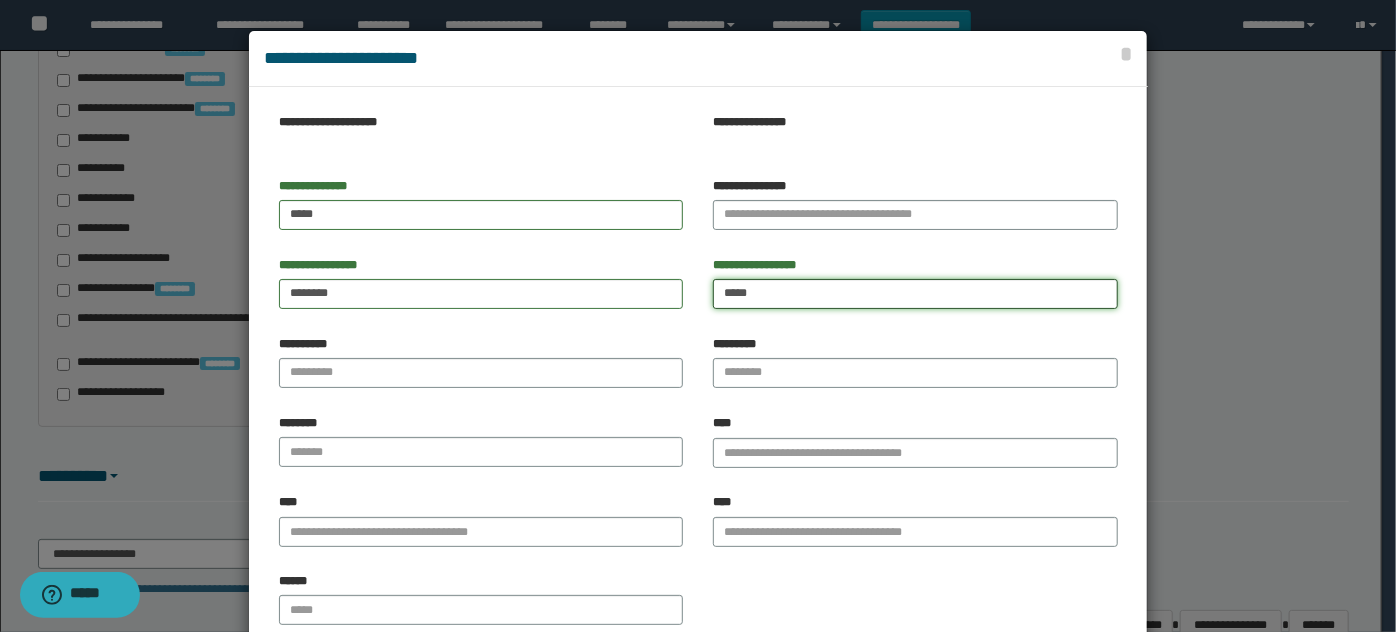 click on "*****" at bounding box center [915, 294] 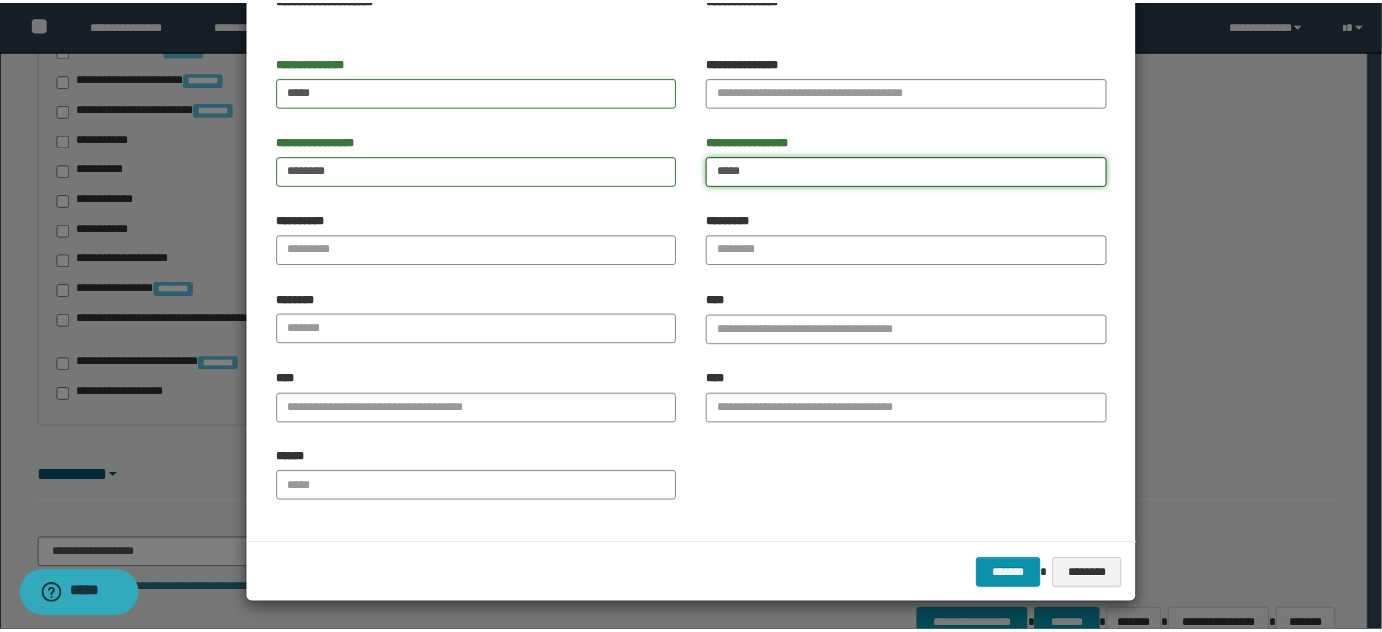 scroll, scrollTop: 125, scrollLeft: 0, axis: vertical 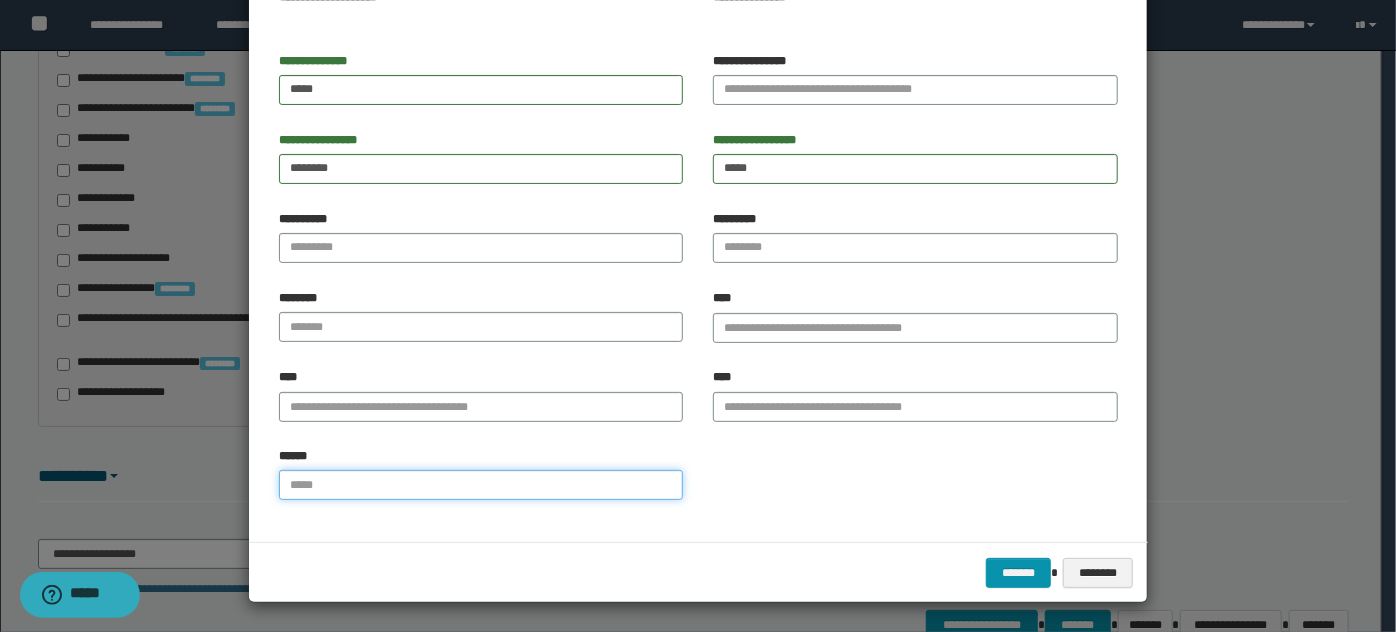 drag, startPoint x: 315, startPoint y: 470, endPoint x: 830, endPoint y: 582, distance: 527.03796 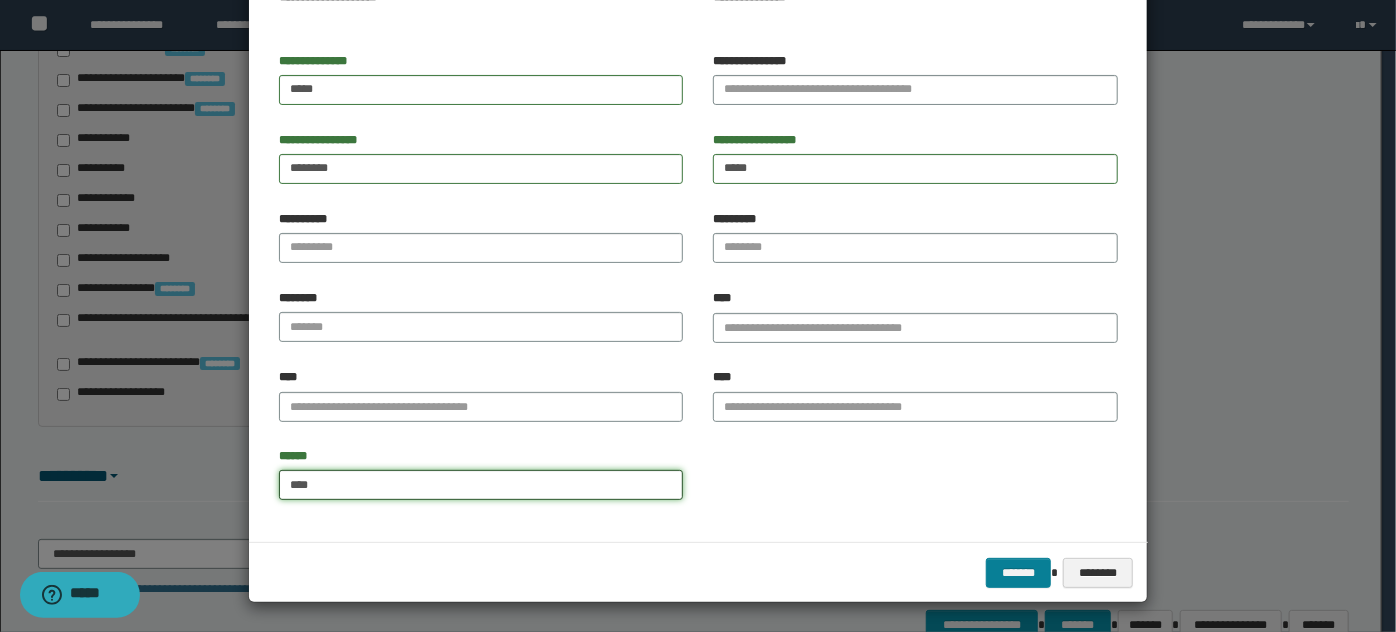 type on "****" 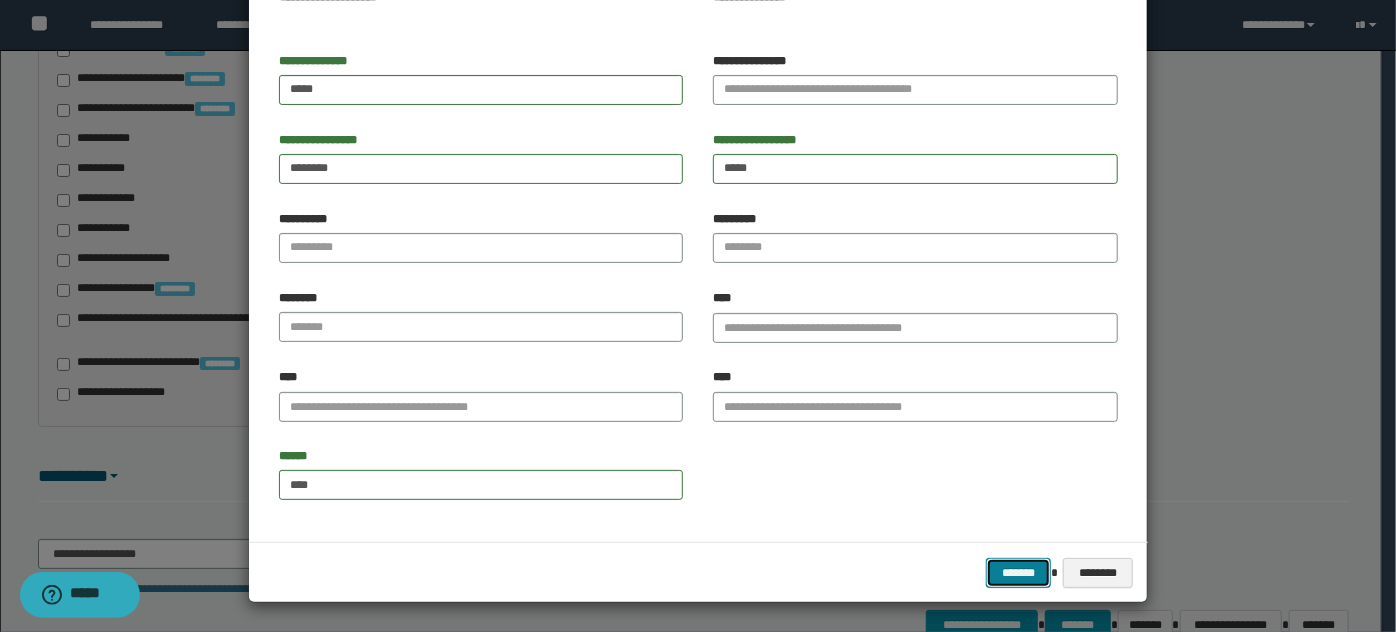 click on "*******" at bounding box center [1018, 572] 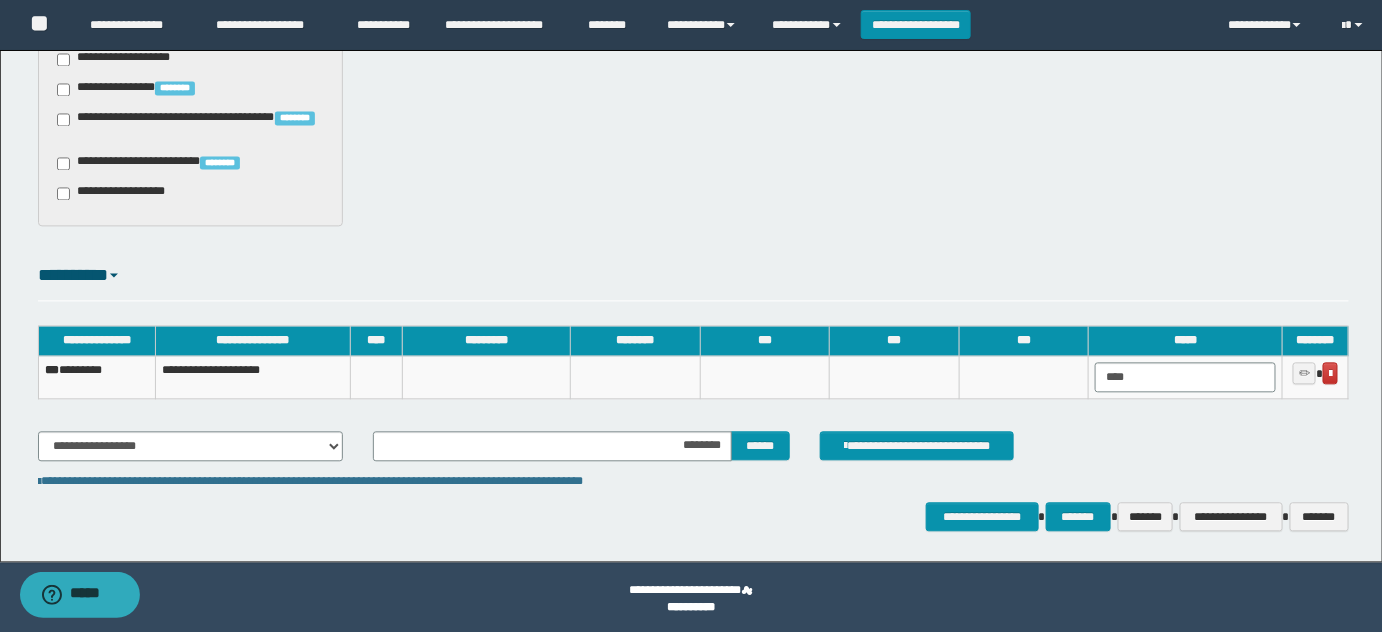 scroll, scrollTop: 1295, scrollLeft: 0, axis: vertical 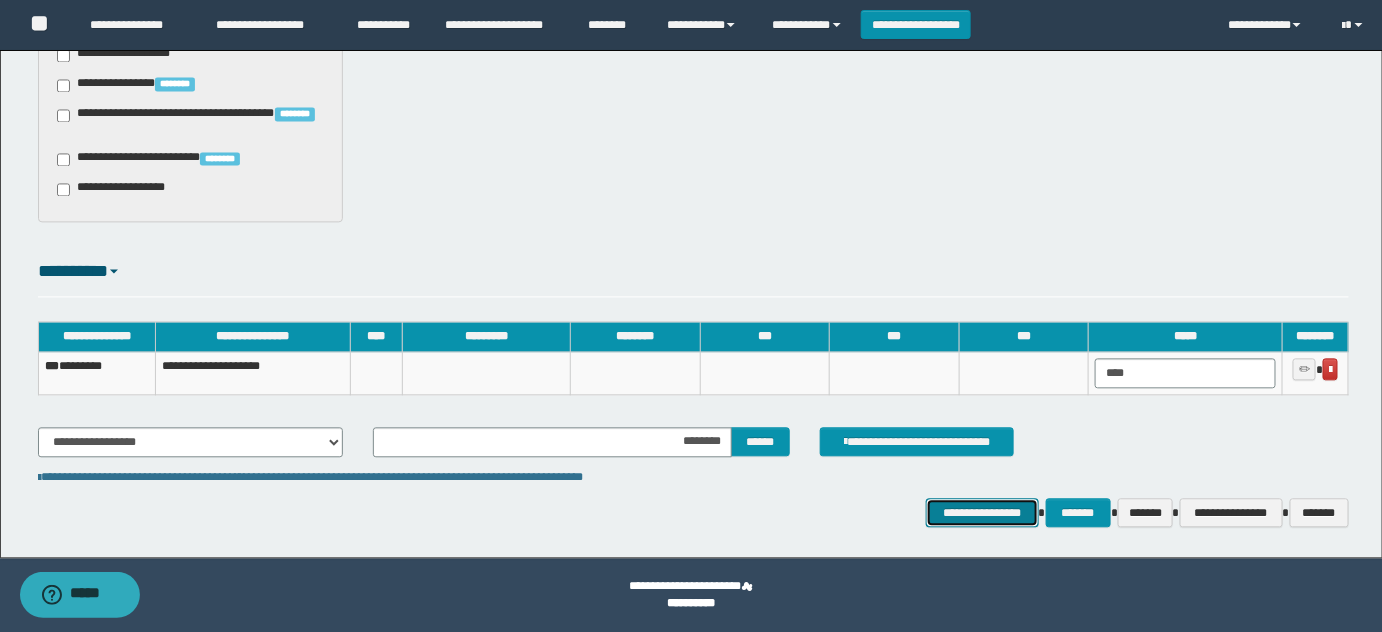 click on "**********" at bounding box center (982, 512) 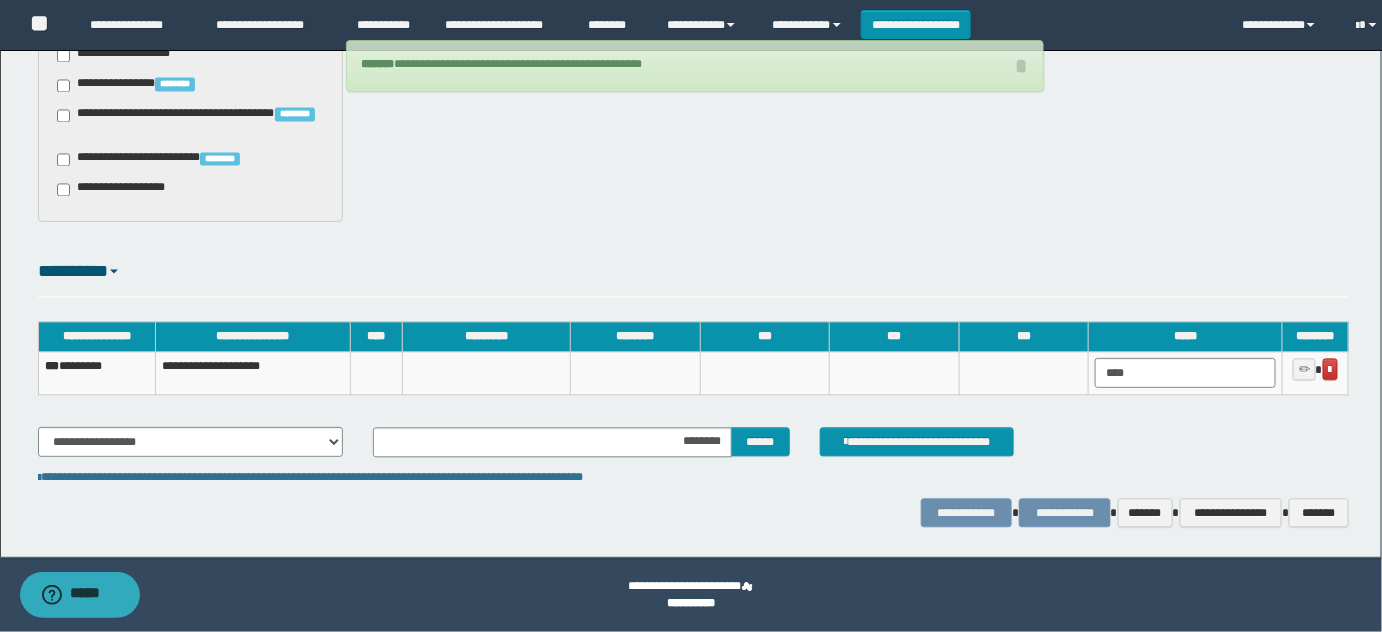 click on "*** ********" at bounding box center [96, 373] 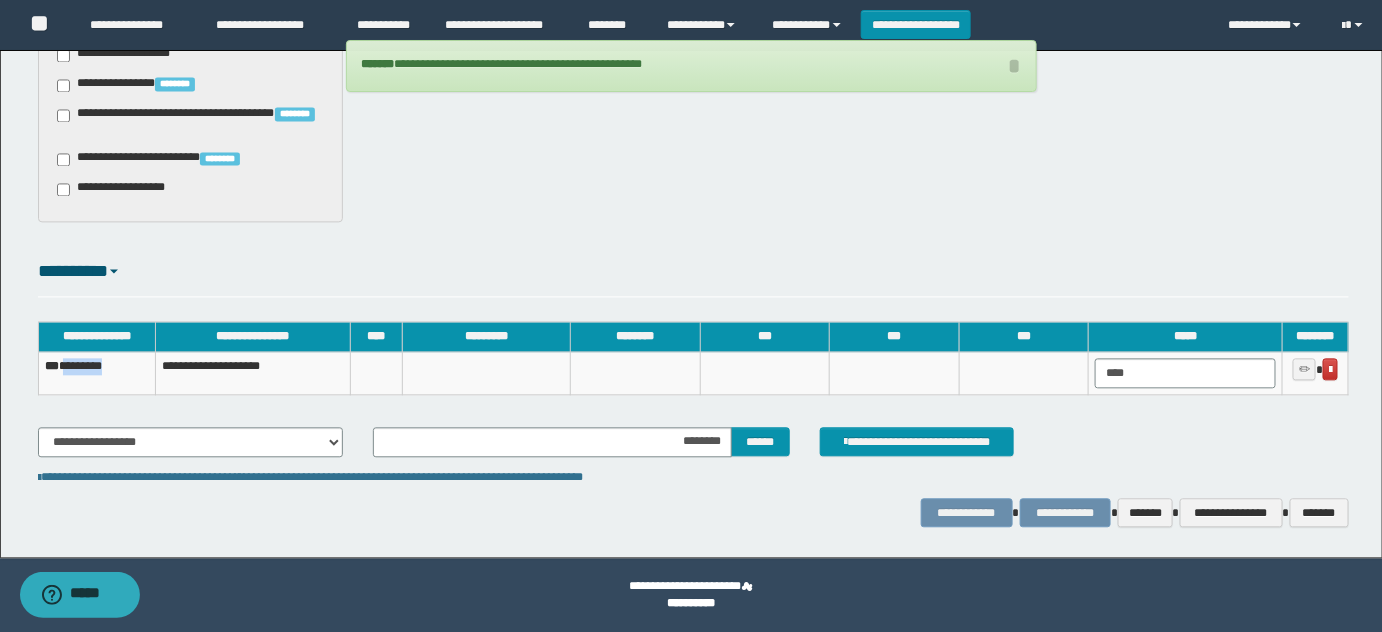 click on "*** ********" at bounding box center [96, 373] 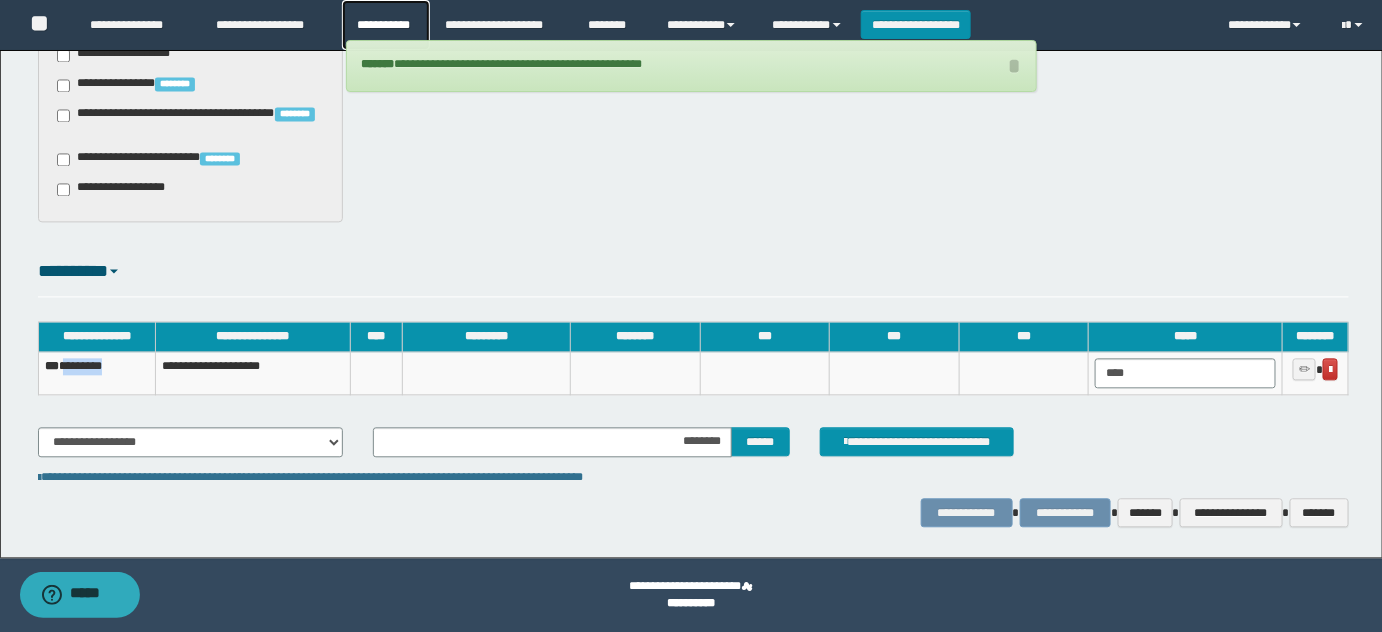 click on "**********" at bounding box center [386, 25] 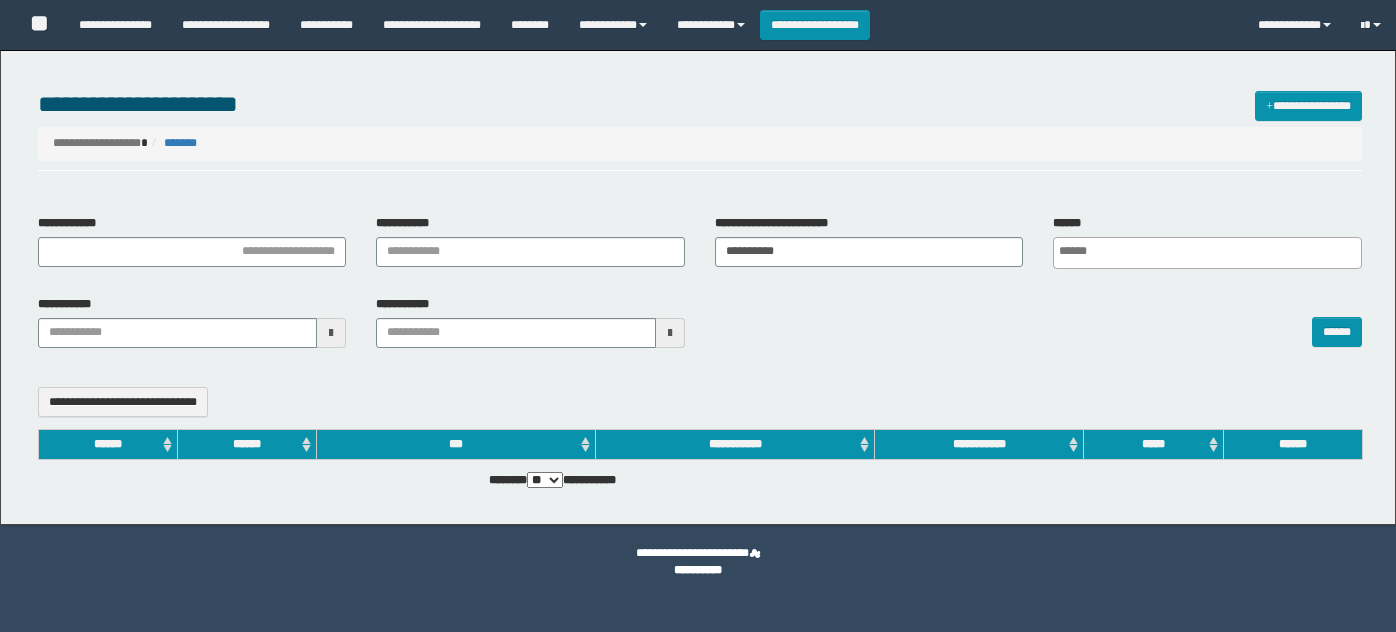 select 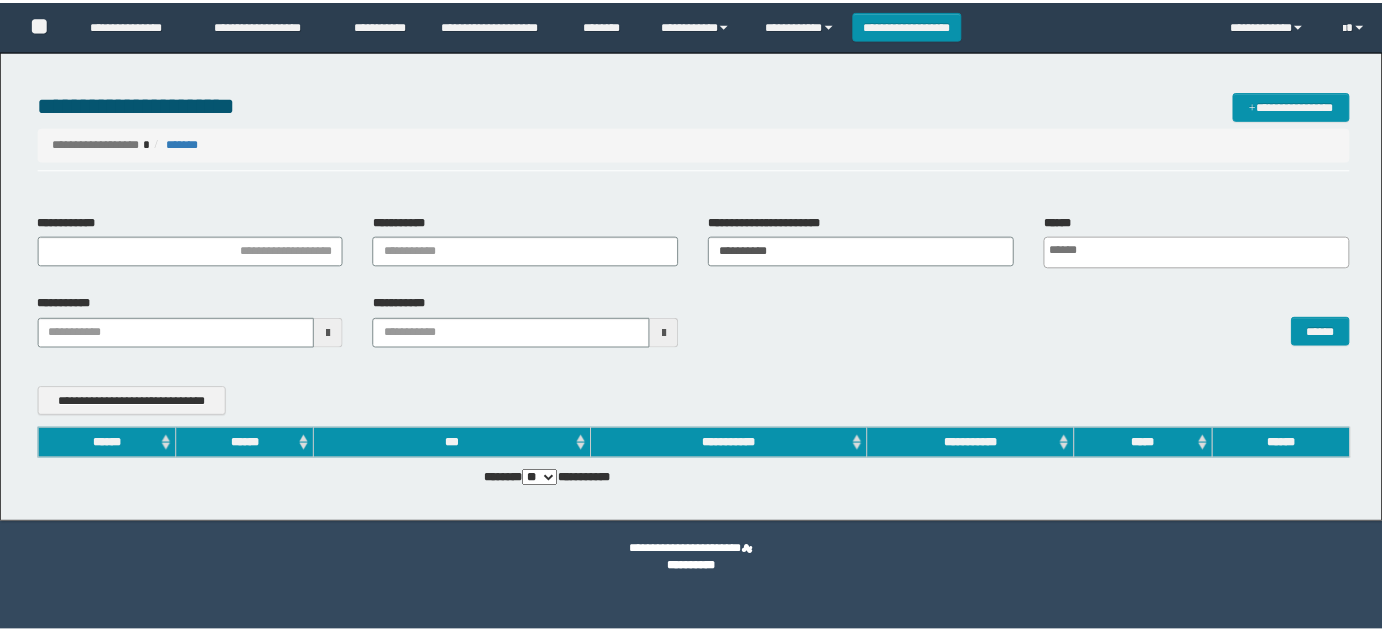 scroll, scrollTop: 0, scrollLeft: 0, axis: both 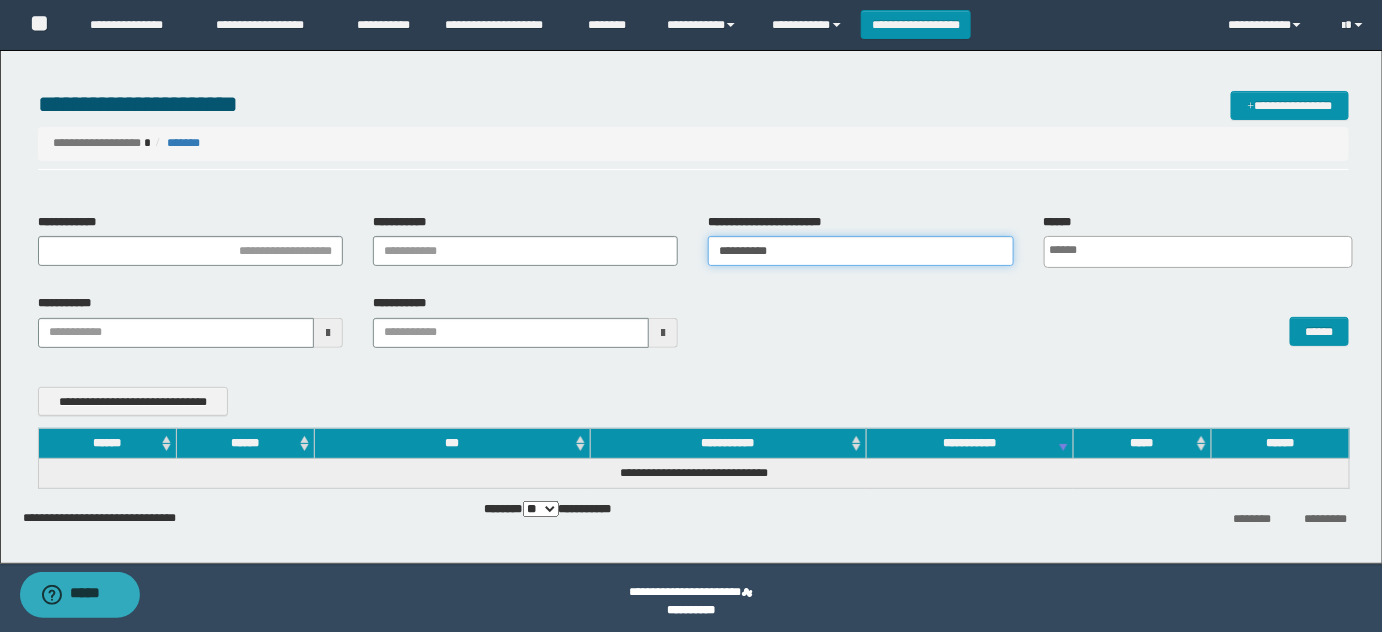 drag, startPoint x: 821, startPoint y: 250, endPoint x: 490, endPoint y: 258, distance: 331.09665 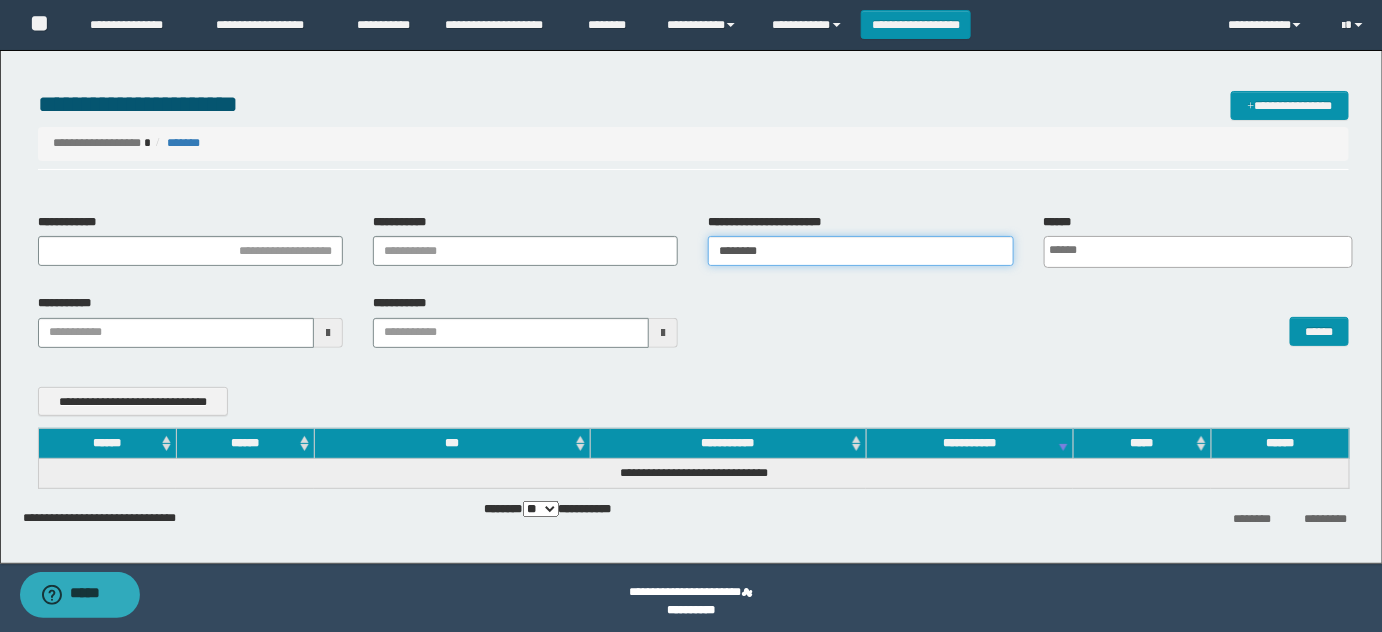 type on "********" 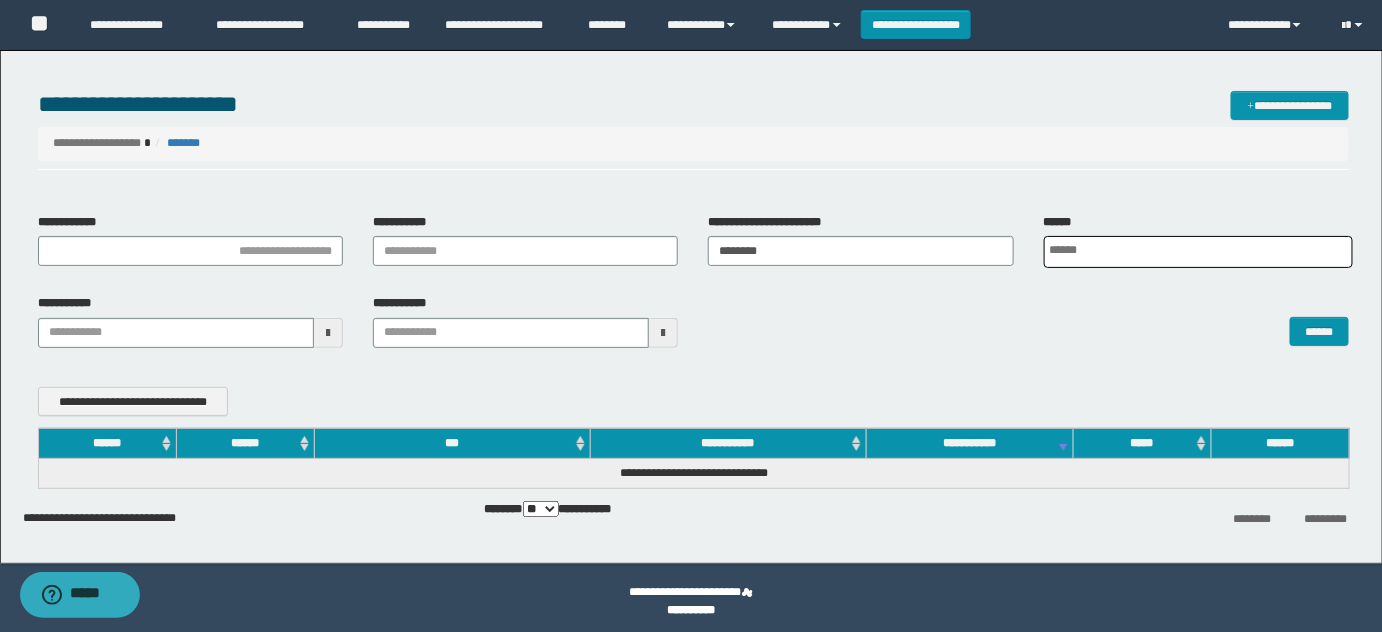 scroll, scrollTop: 0, scrollLeft: 5, axis: horizontal 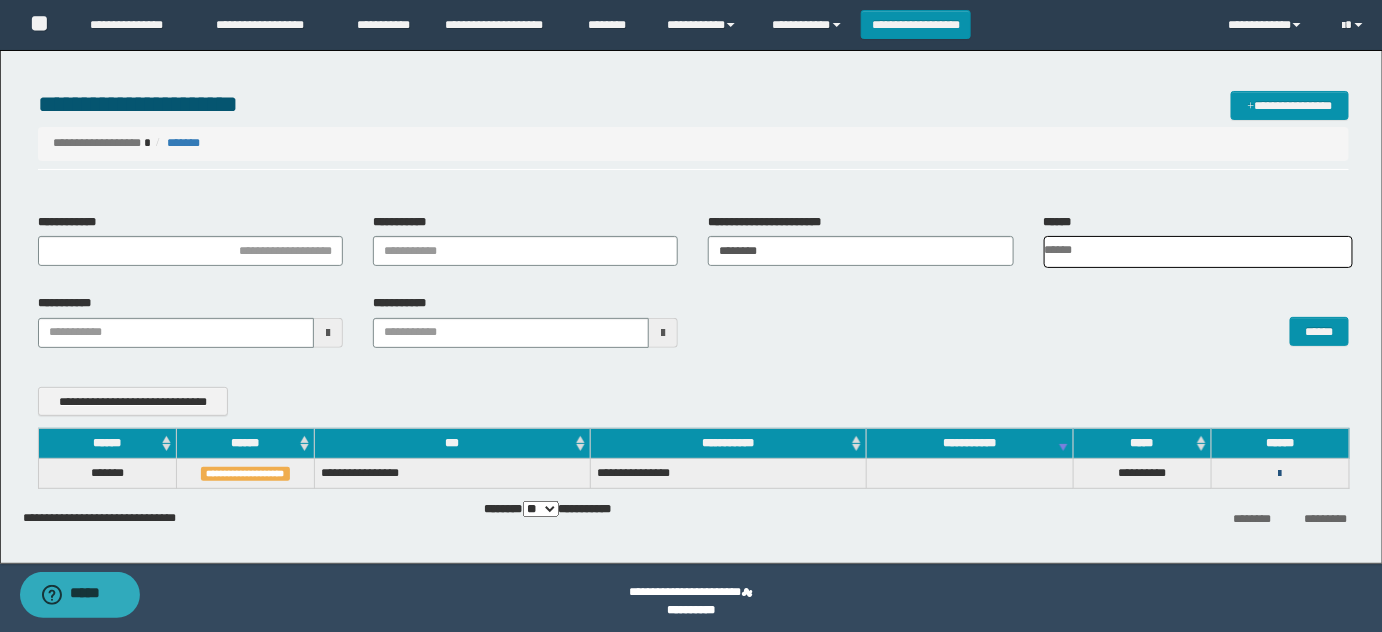 click at bounding box center (1280, 474) 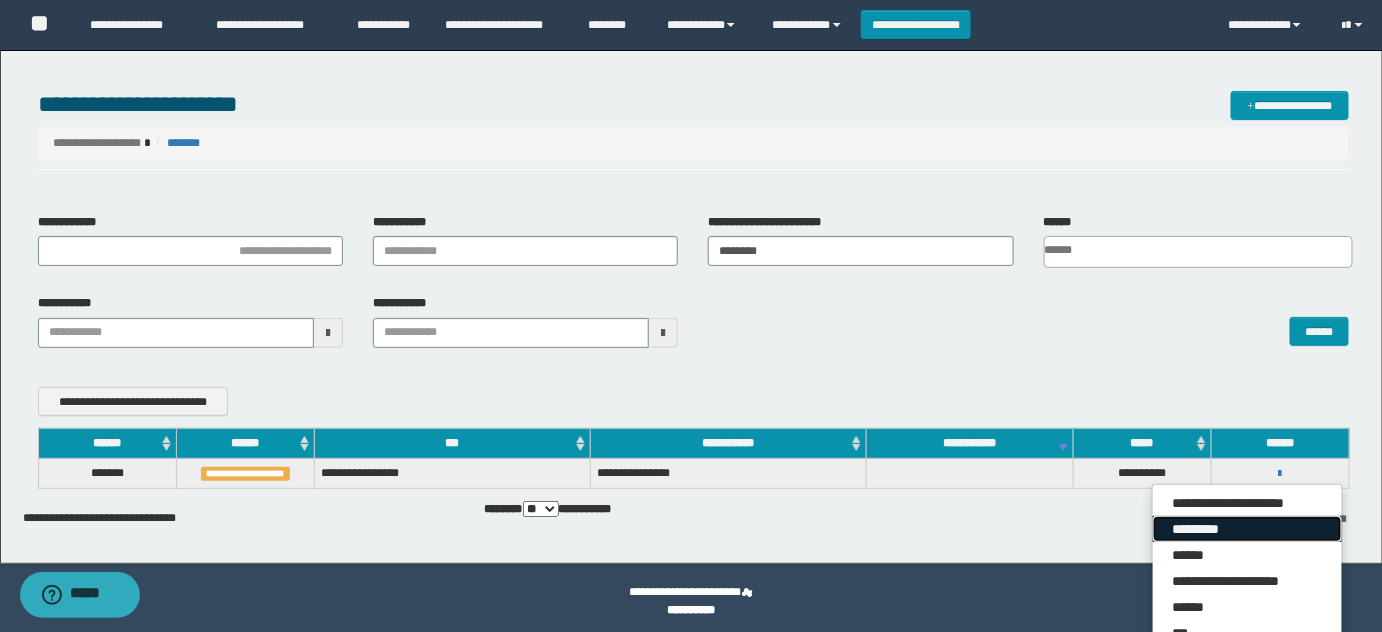 click on "*********" at bounding box center (1247, 529) 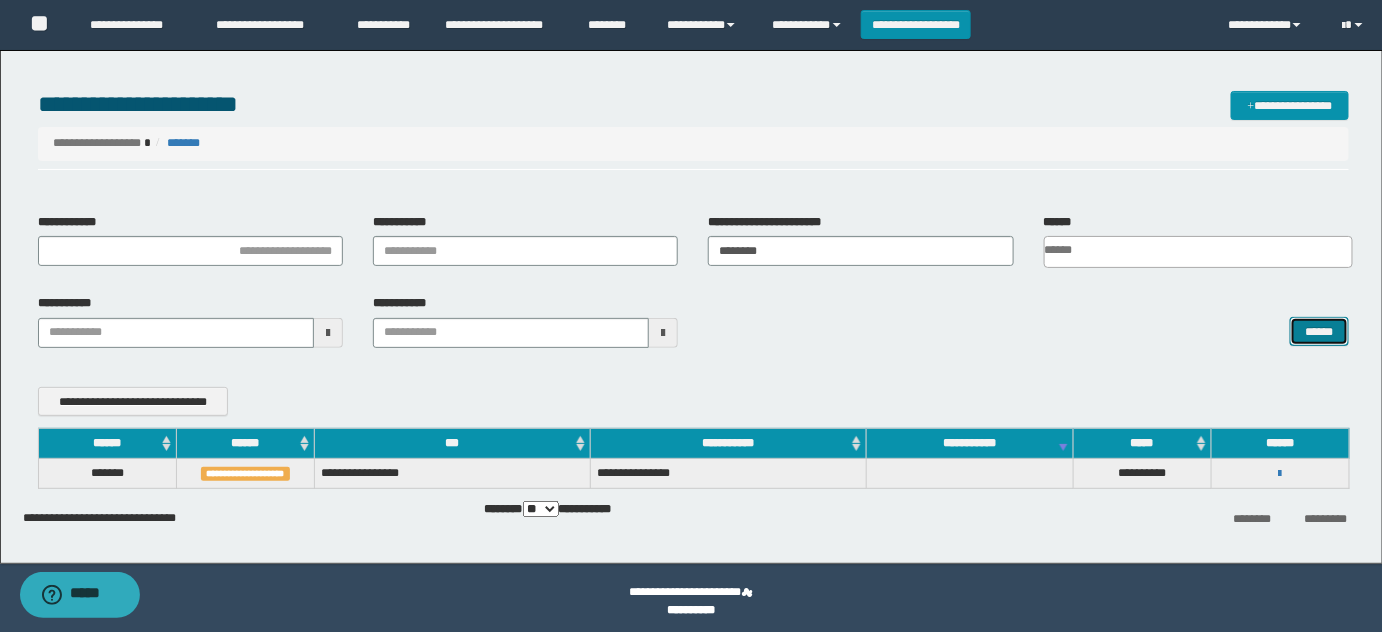 click on "******" at bounding box center (1319, 331) 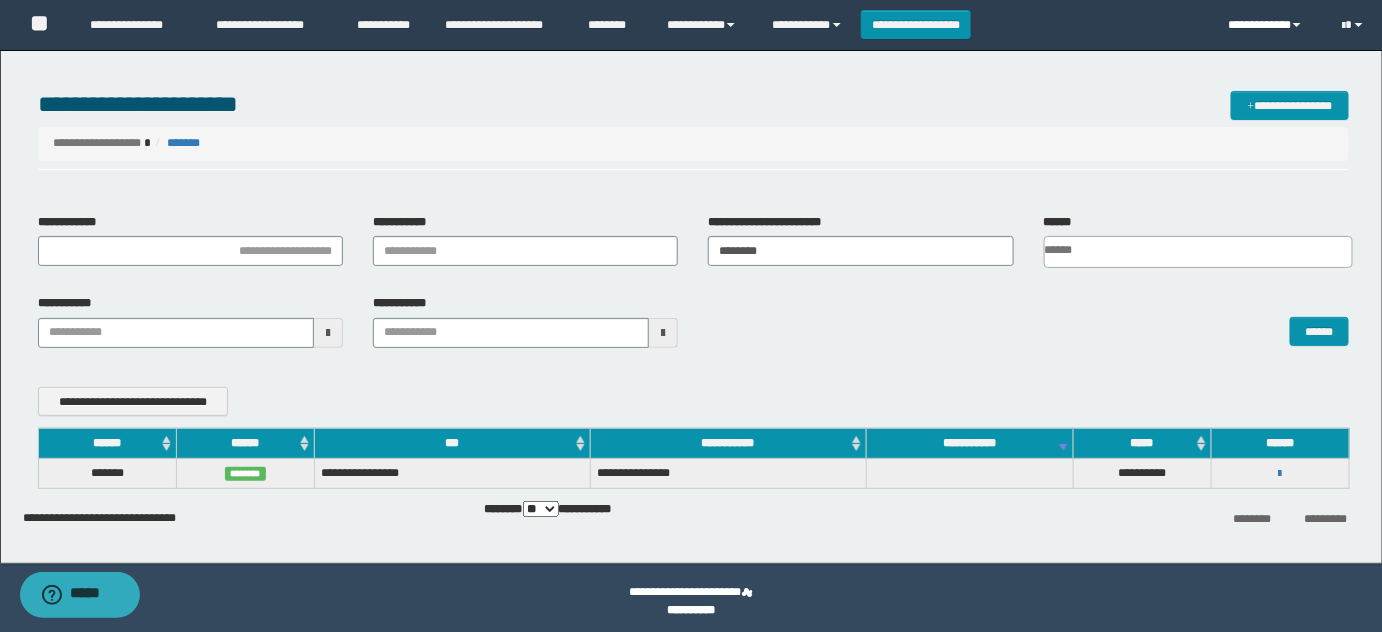 click on "**********" at bounding box center [1270, 25] 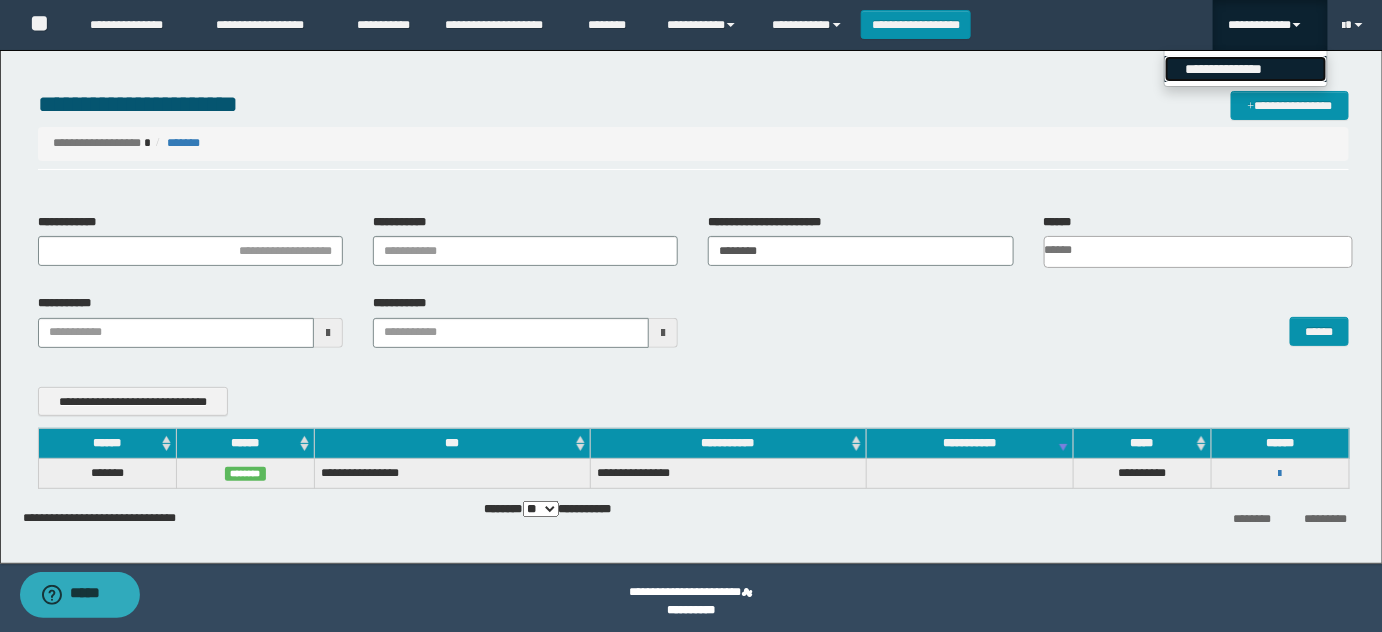 click on "**********" at bounding box center [1246, 69] 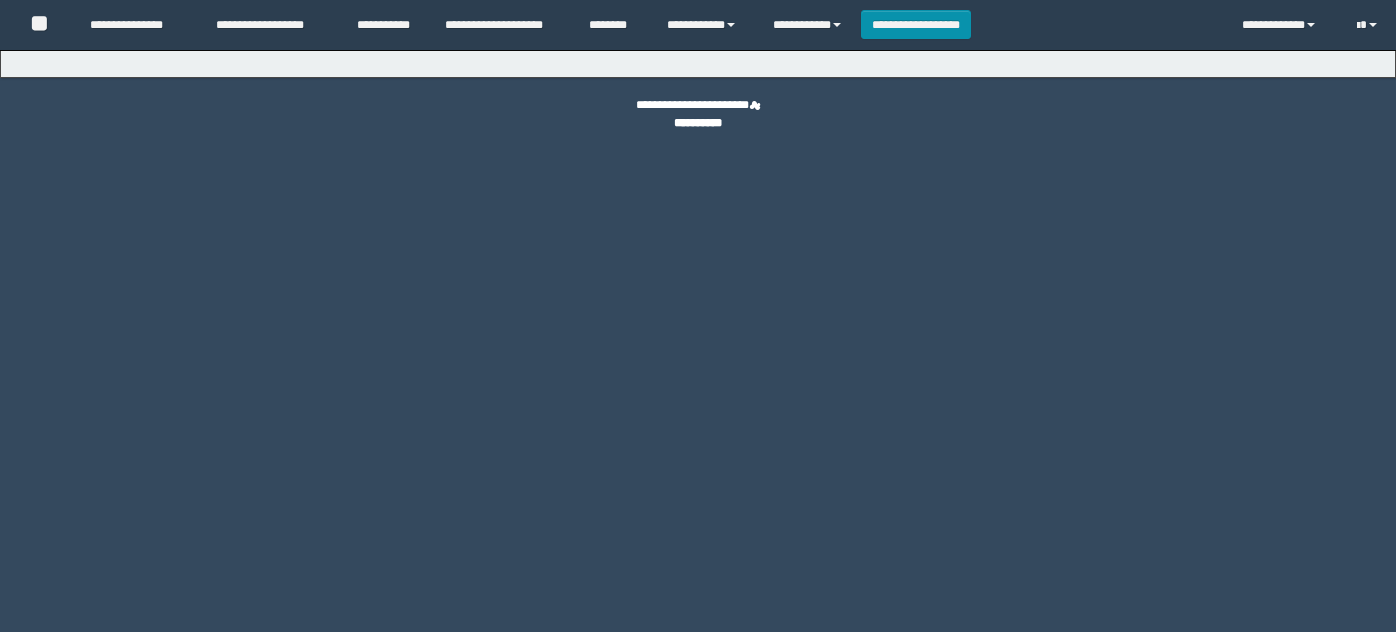 scroll, scrollTop: 0, scrollLeft: 0, axis: both 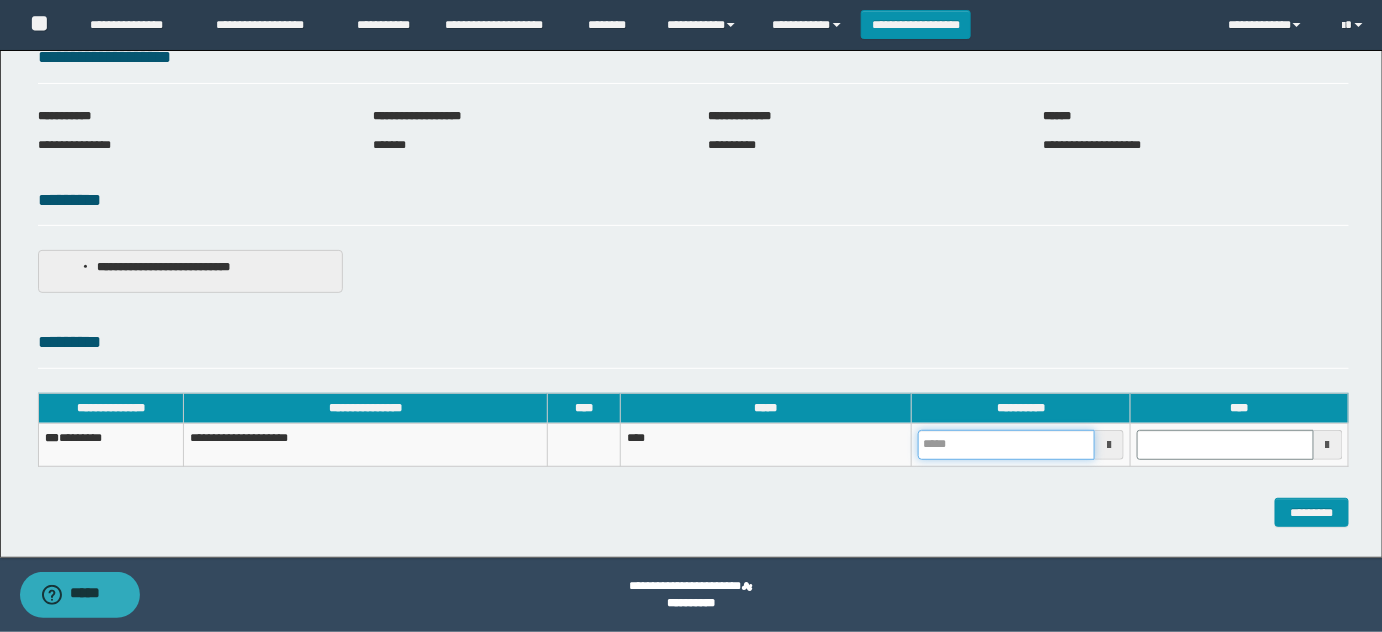 click at bounding box center (1006, 445) 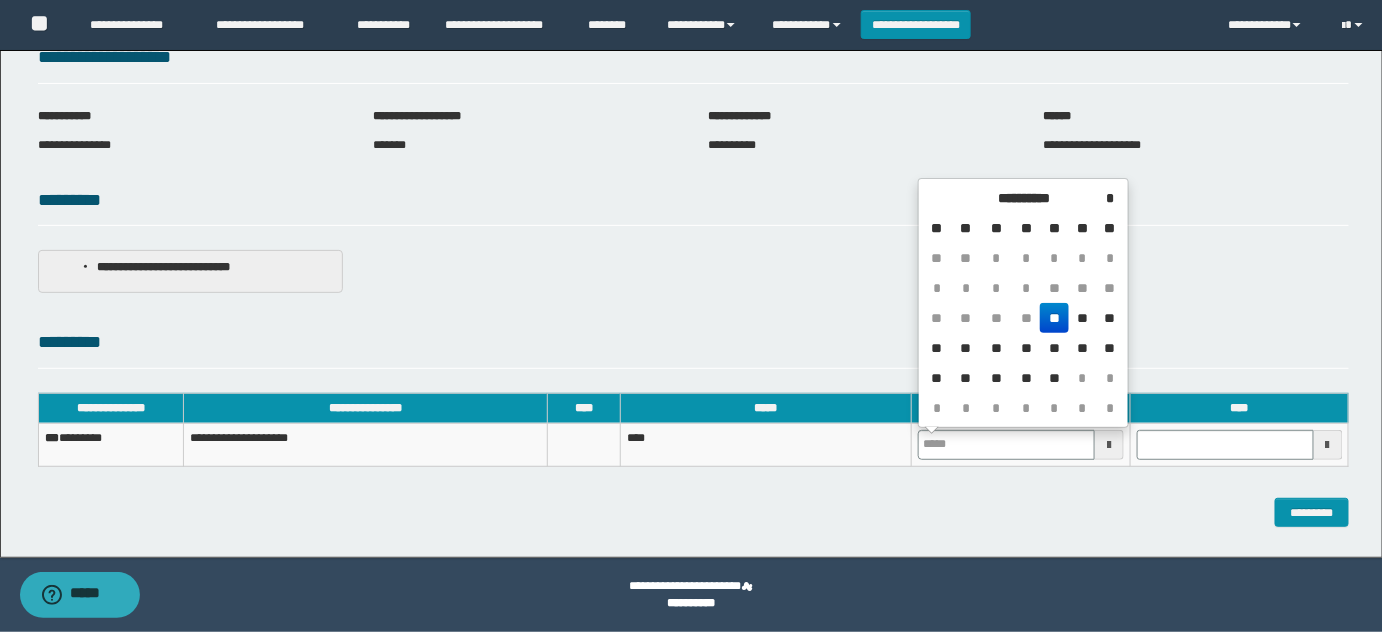 click on "**" at bounding box center [1054, 318] 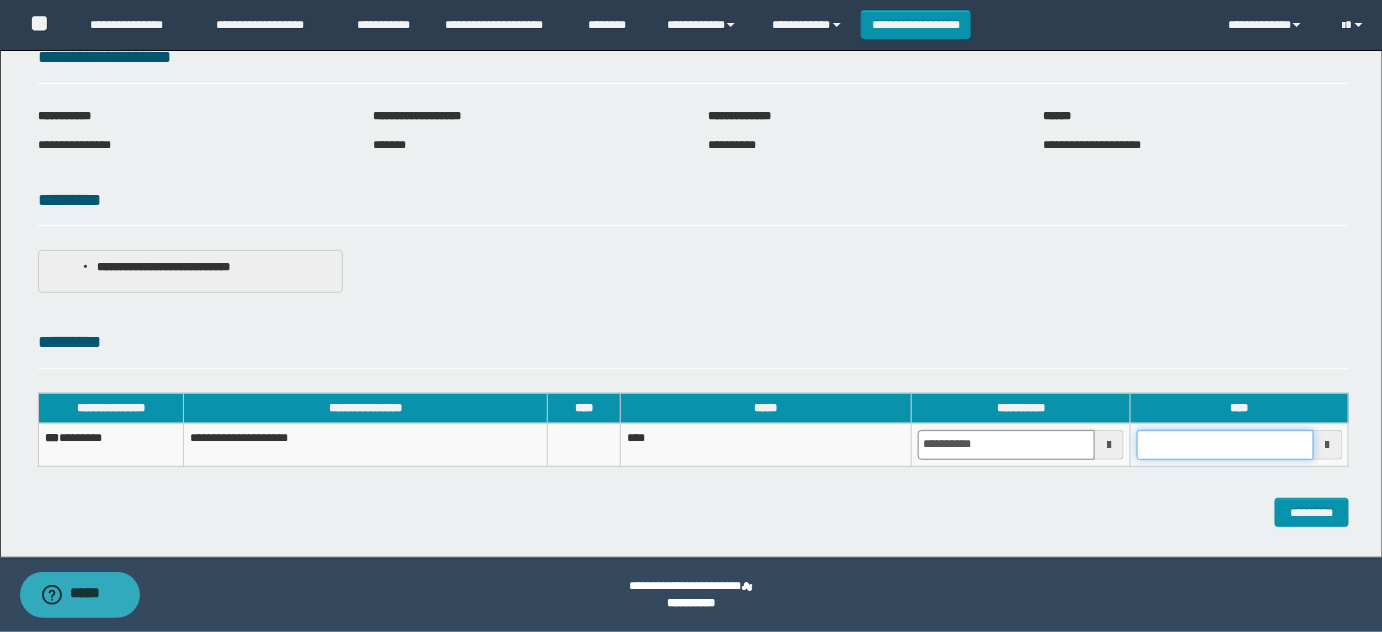click at bounding box center [1225, 445] 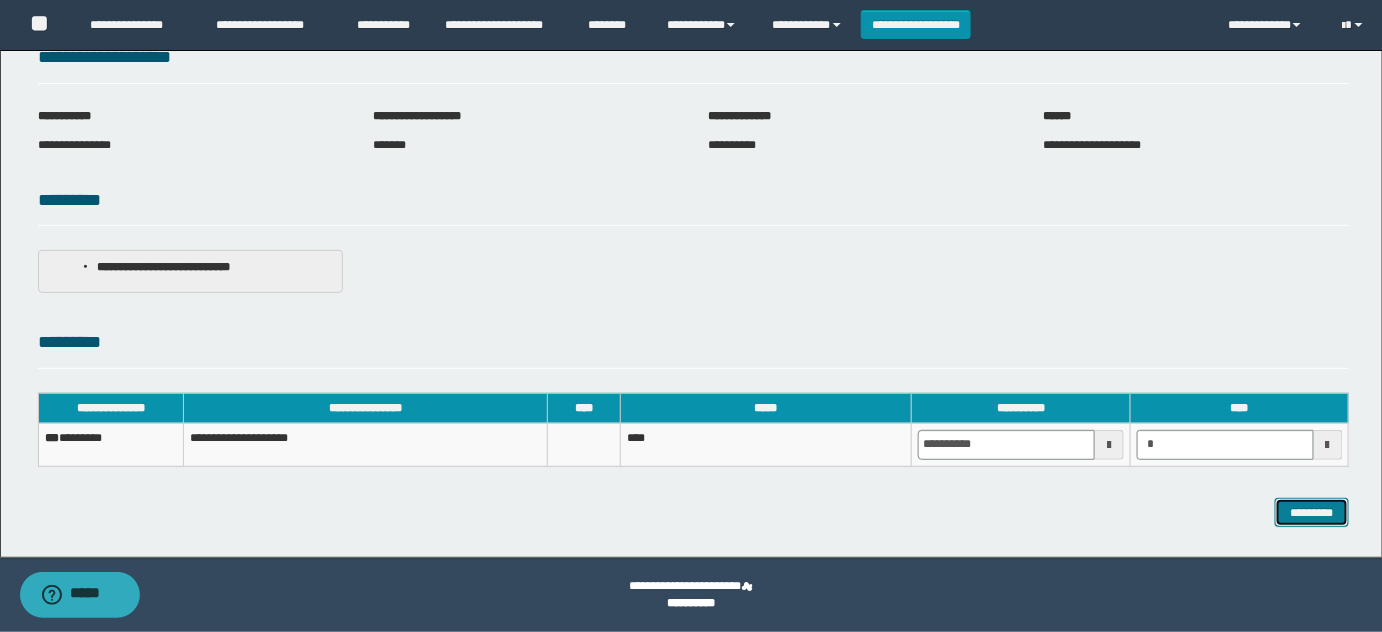 type on "*******" 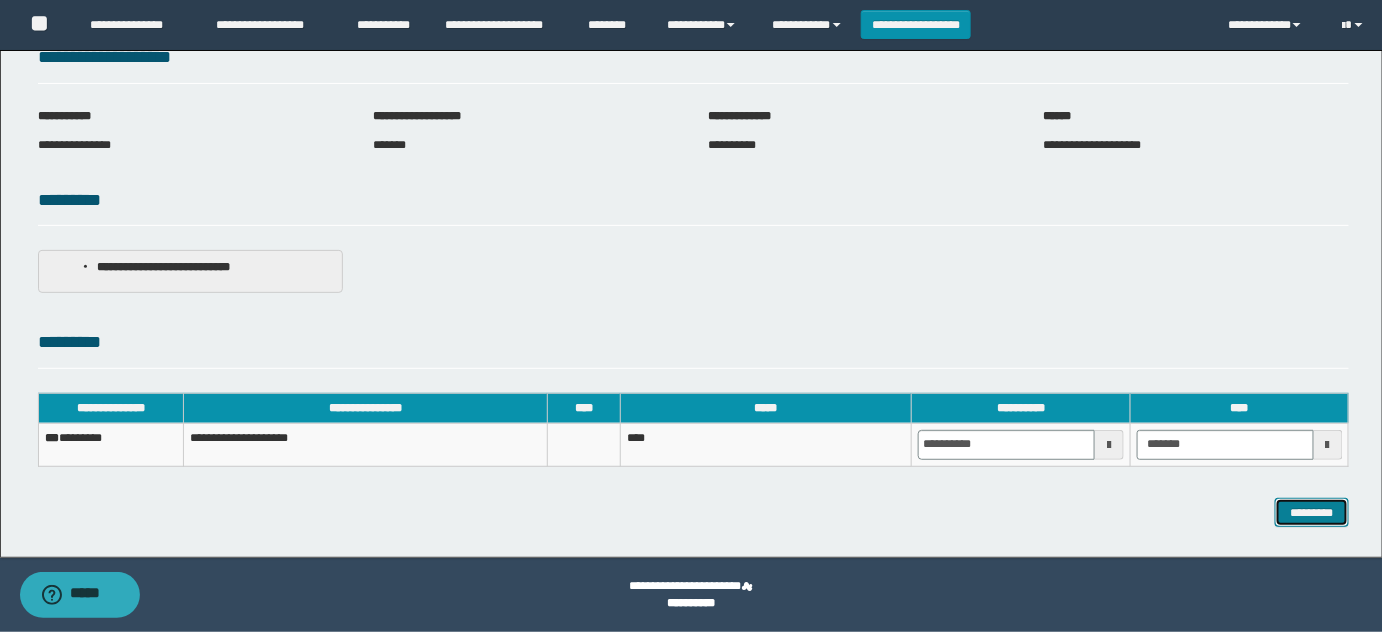 click on "*********" at bounding box center (1312, 512) 